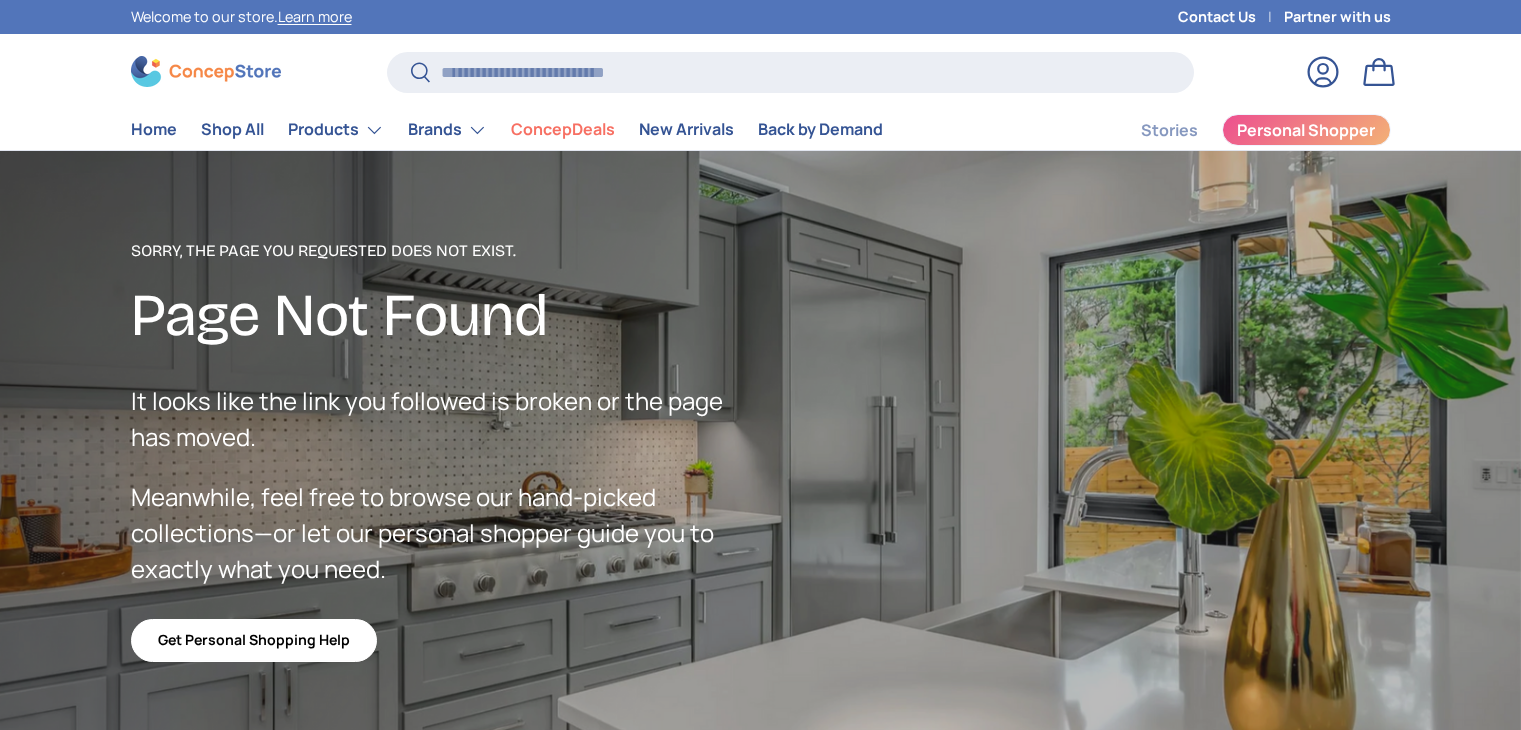 scroll, scrollTop: 0, scrollLeft: 0, axis: both 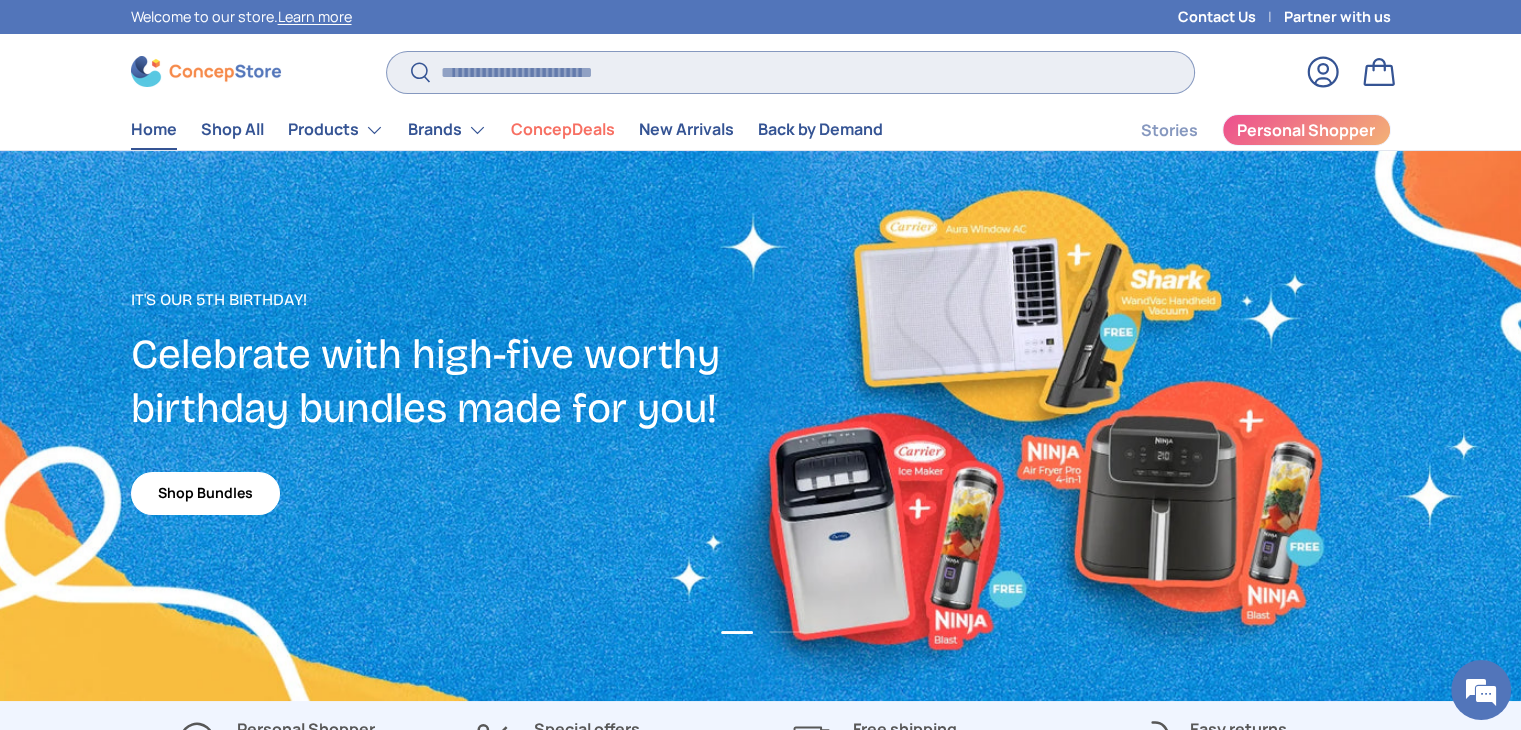 click on "Search" at bounding box center [790, 72] 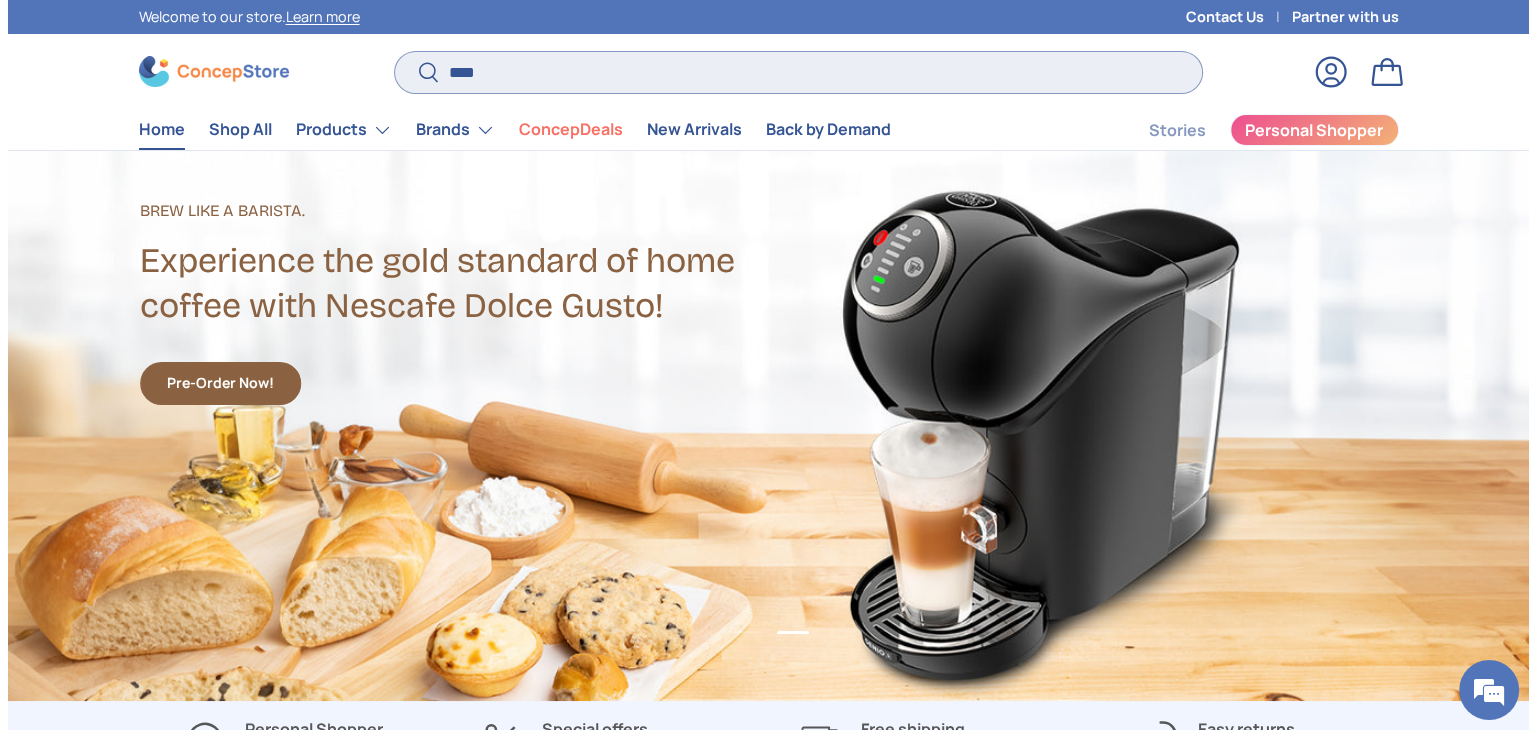 scroll, scrollTop: 0, scrollLeft: 1536, axis: horizontal 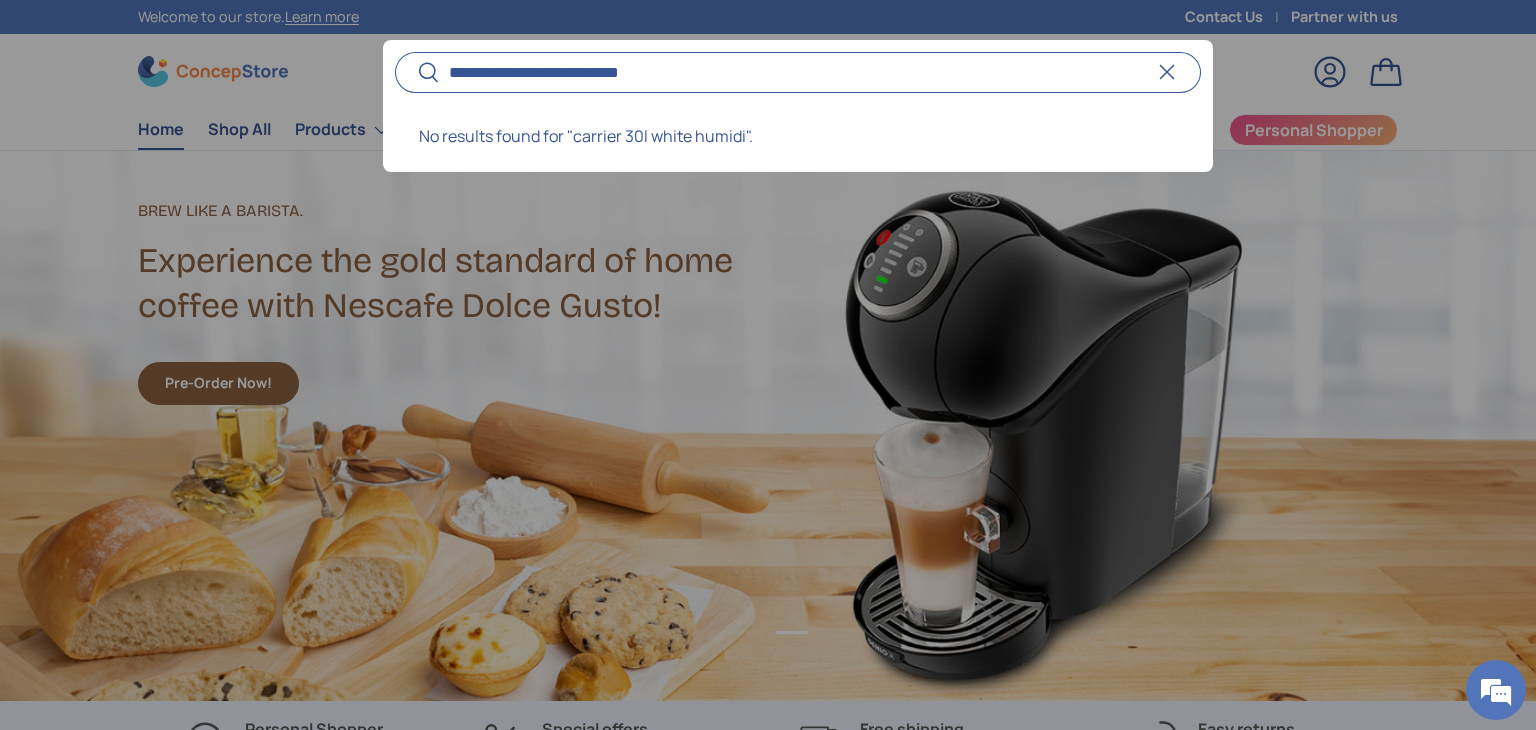 type on "**********" 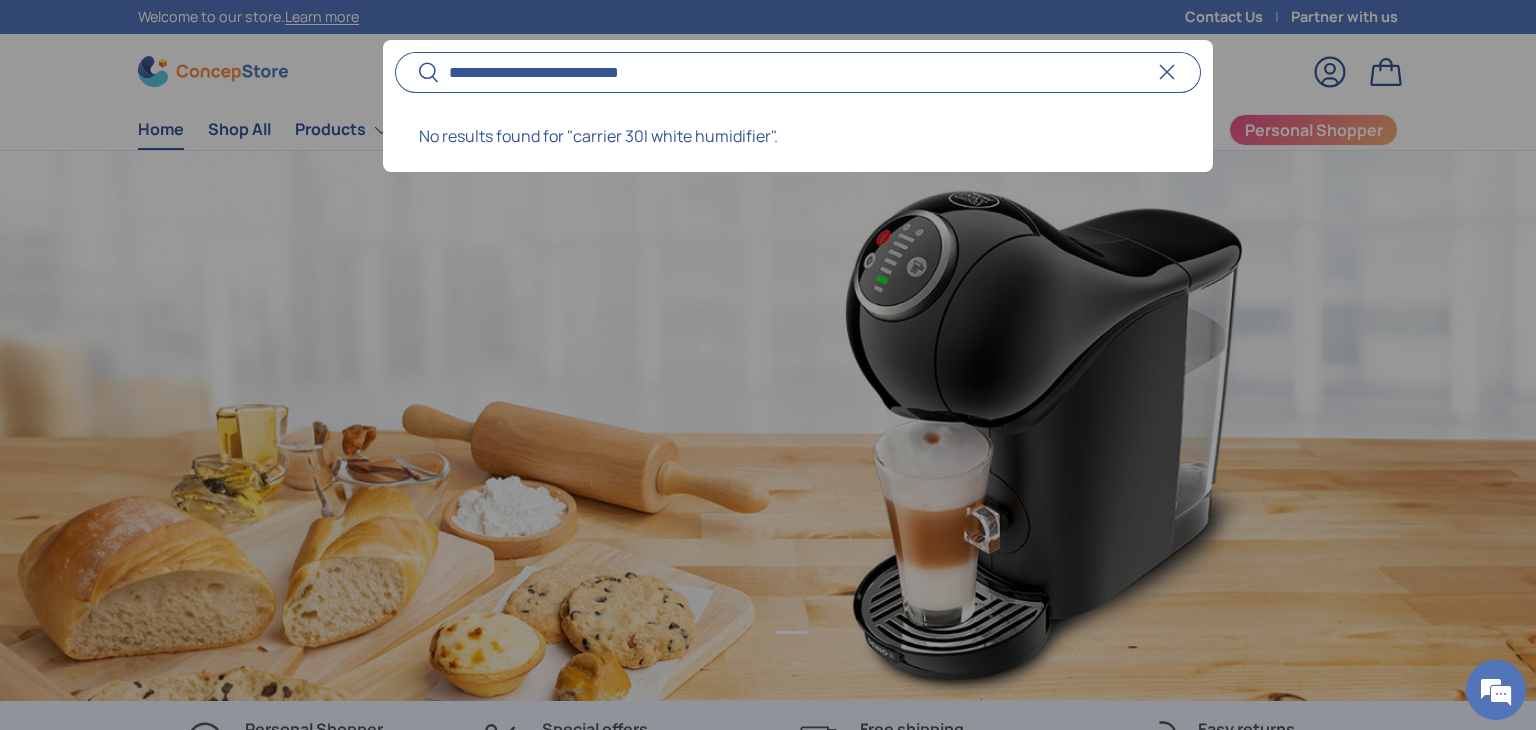 scroll, scrollTop: 0, scrollLeft: 0, axis: both 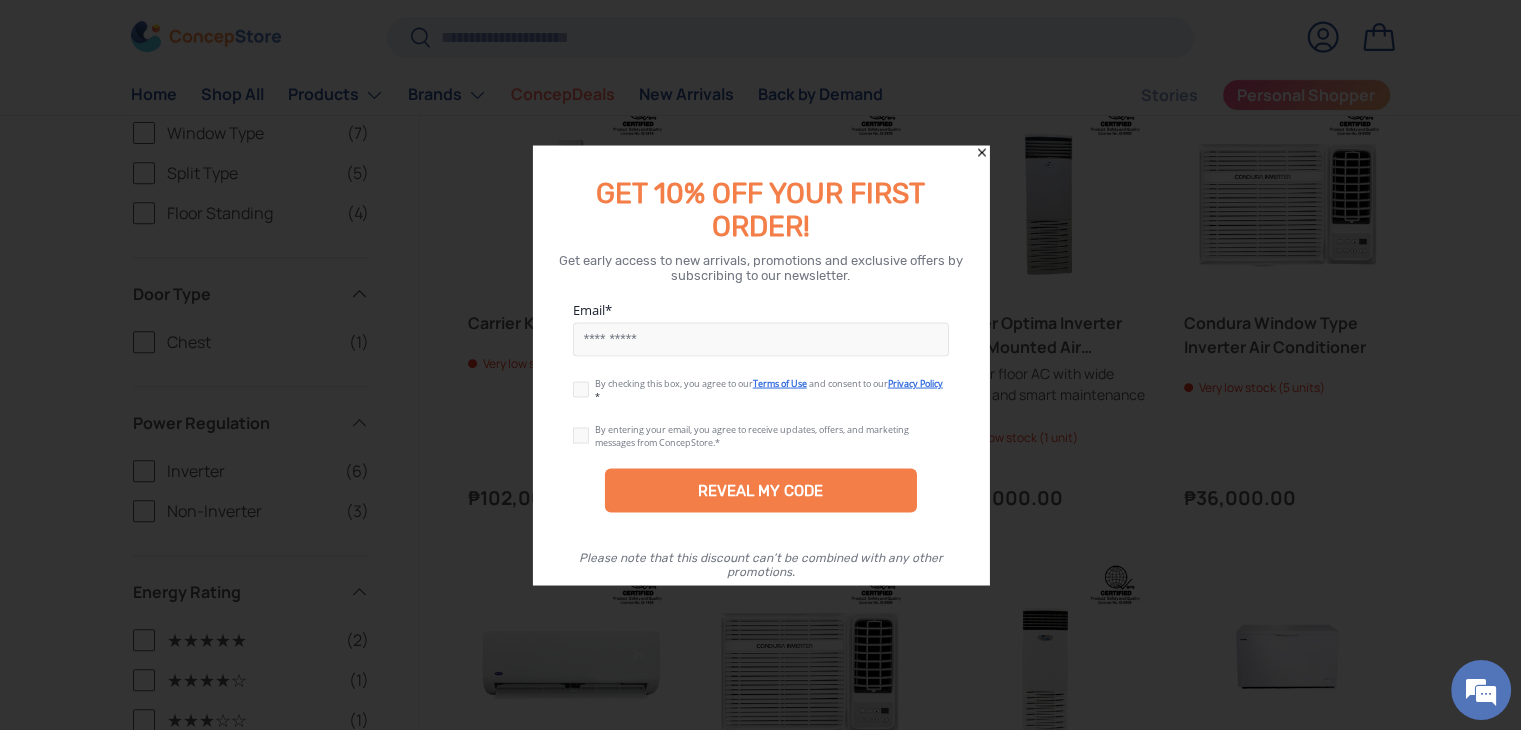 click 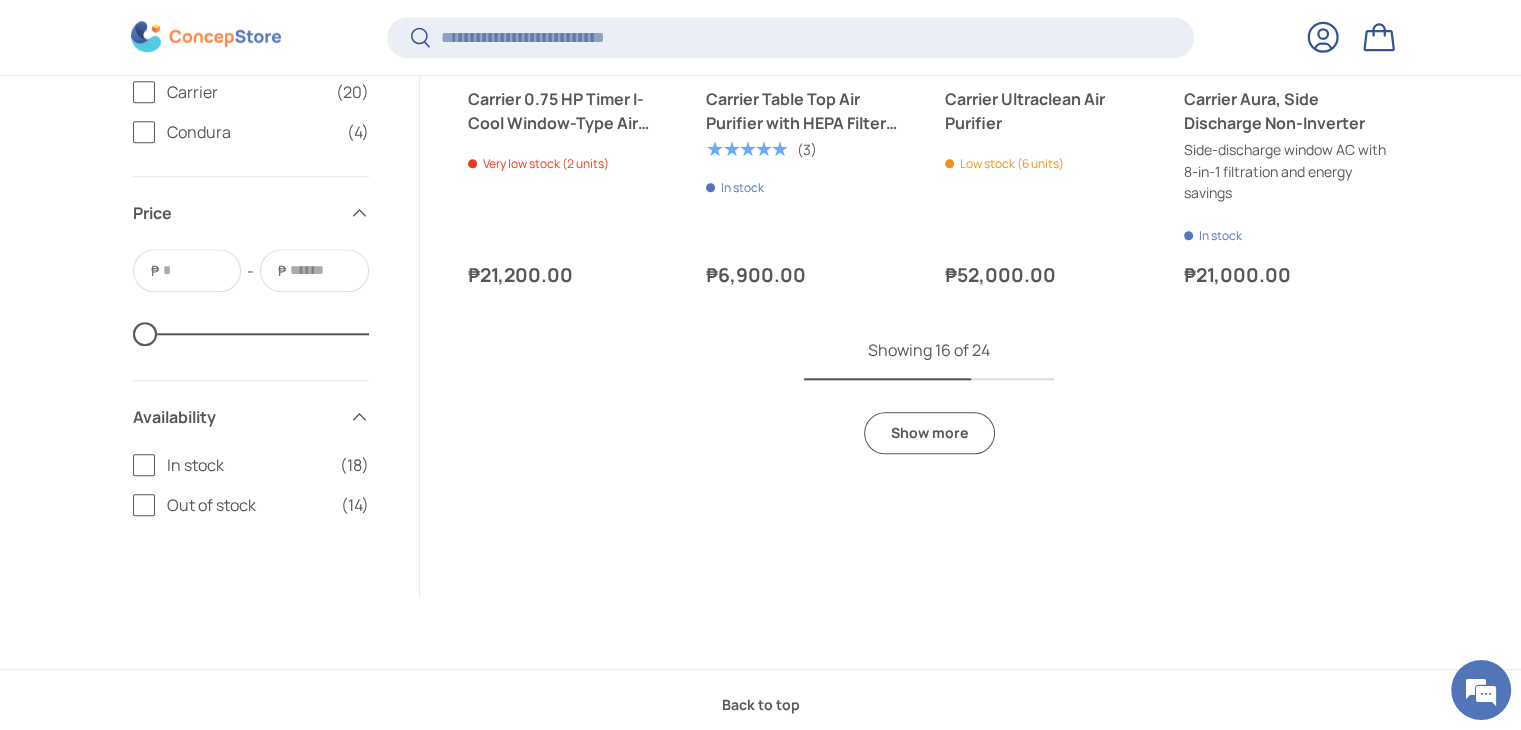 scroll, scrollTop: 1960, scrollLeft: 0, axis: vertical 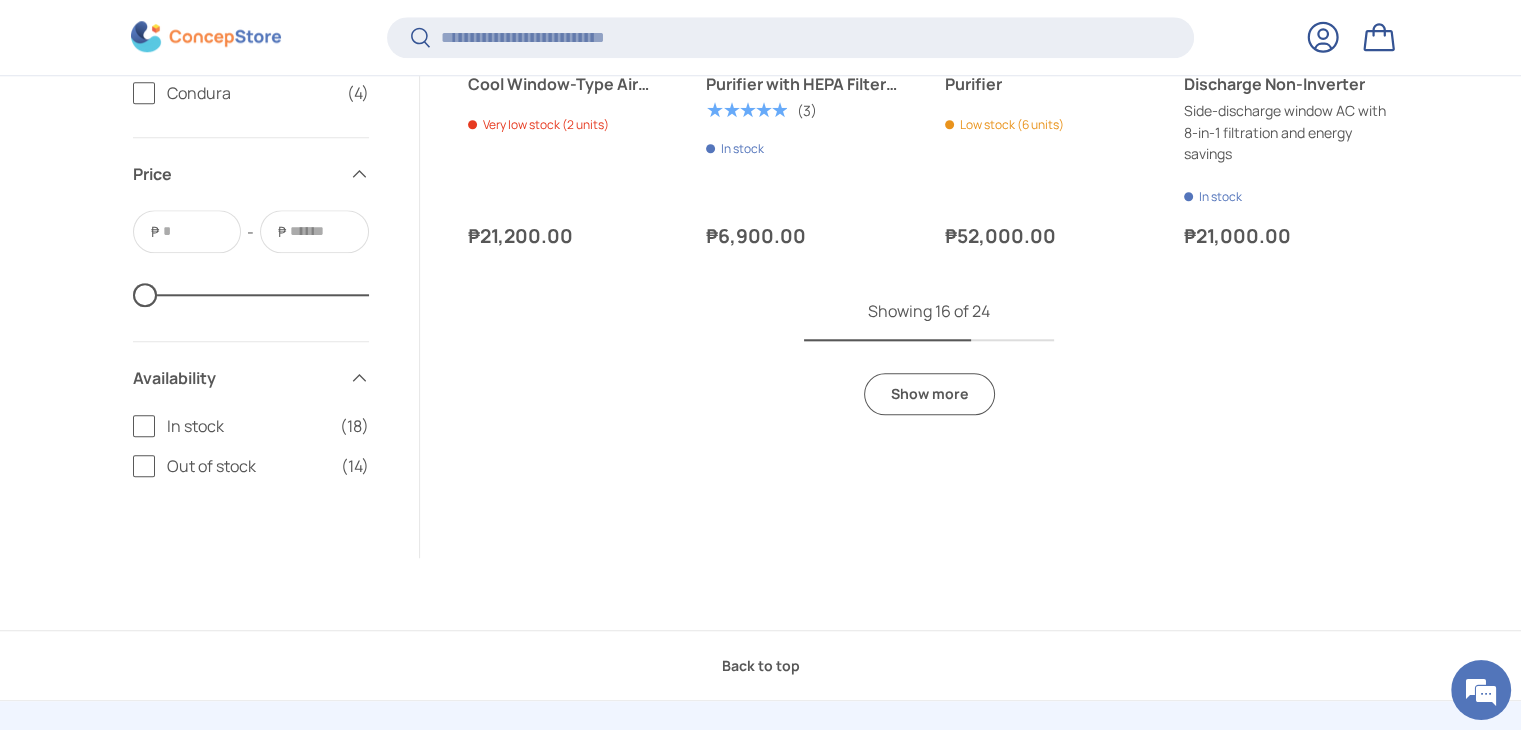 click on "Show more" at bounding box center (929, 394) 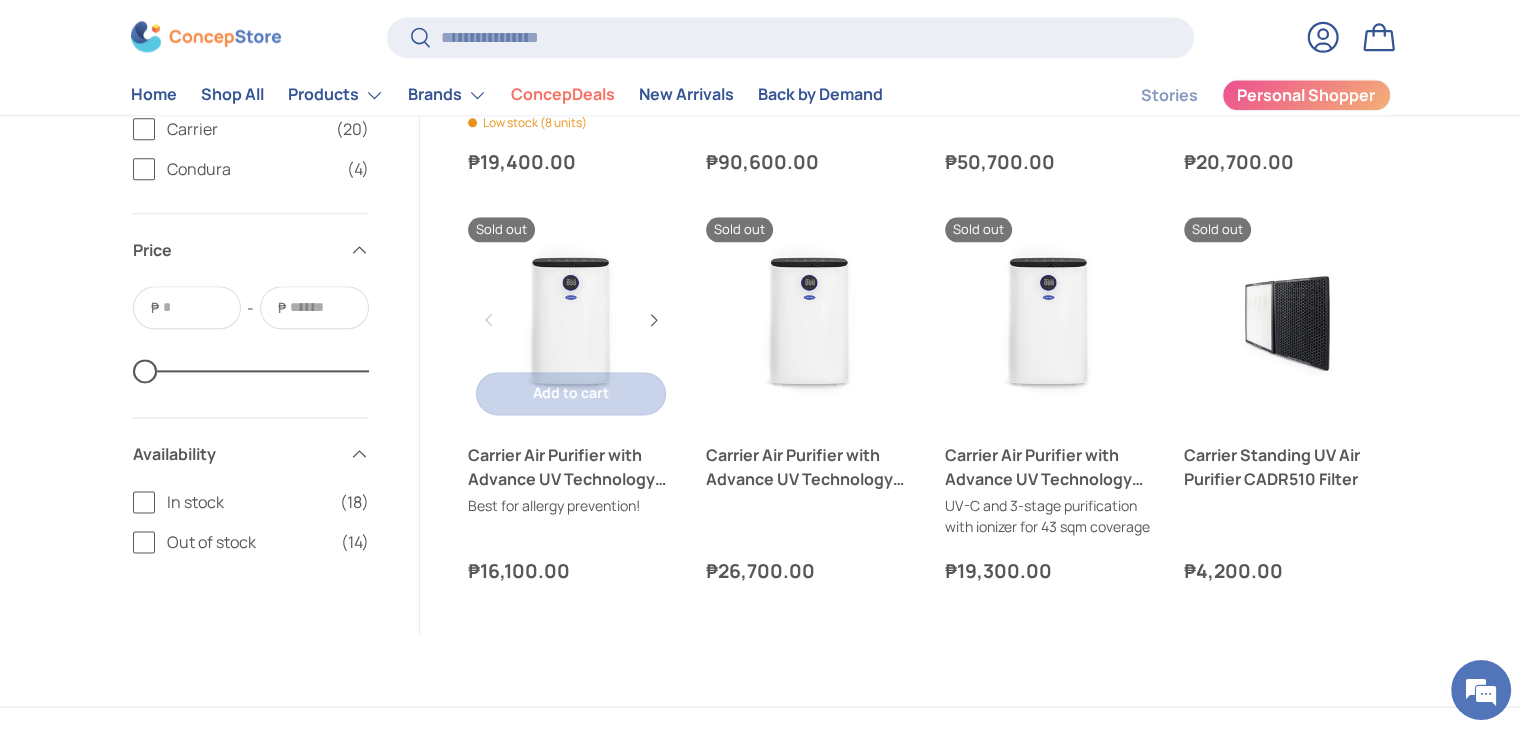 scroll, scrollTop: 2500, scrollLeft: 0, axis: vertical 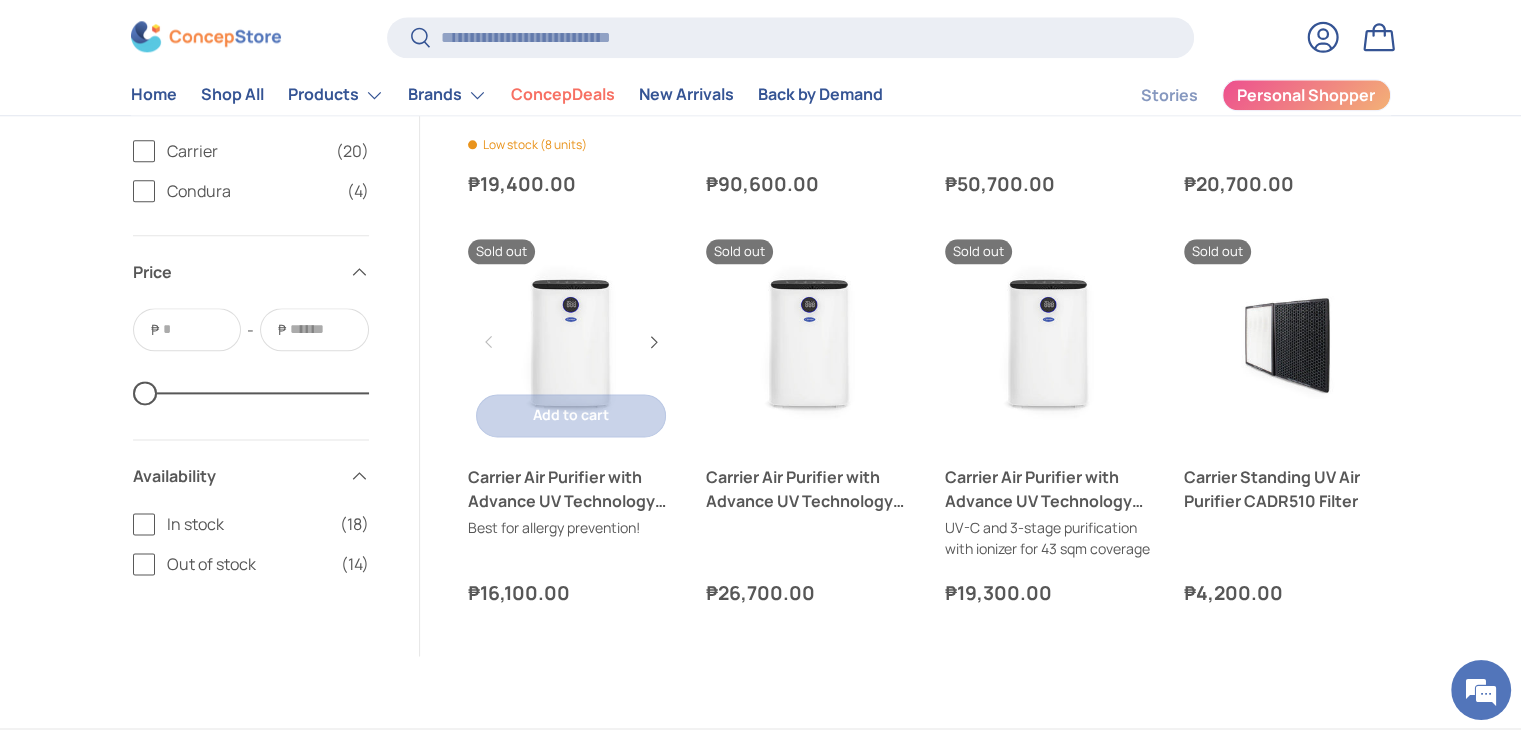 click on "Carrier Air Purifier with Advance UV Technology (CADR260)" at bounding box center (571, 489) 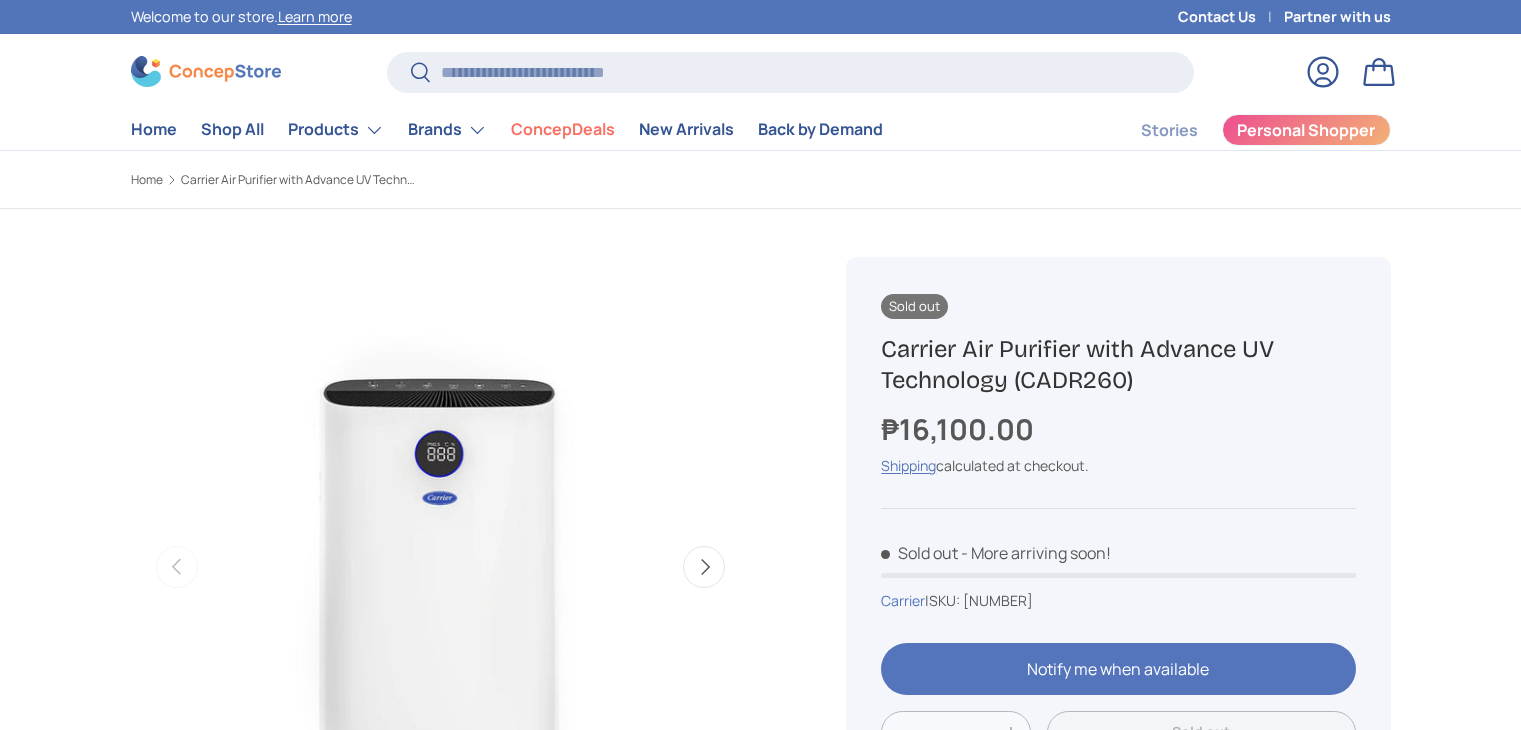 scroll, scrollTop: 0, scrollLeft: 0, axis: both 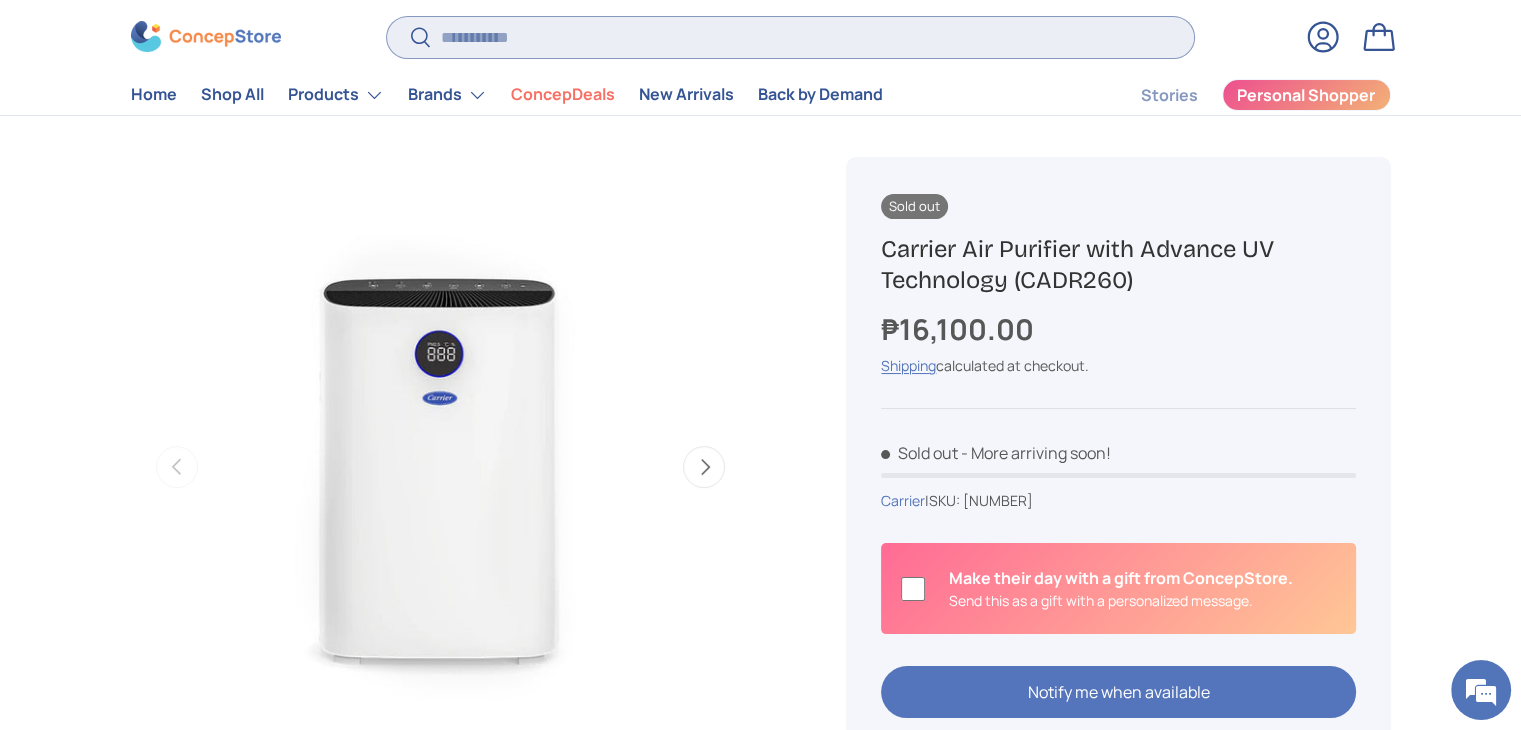 click on "Search" at bounding box center (790, 37) 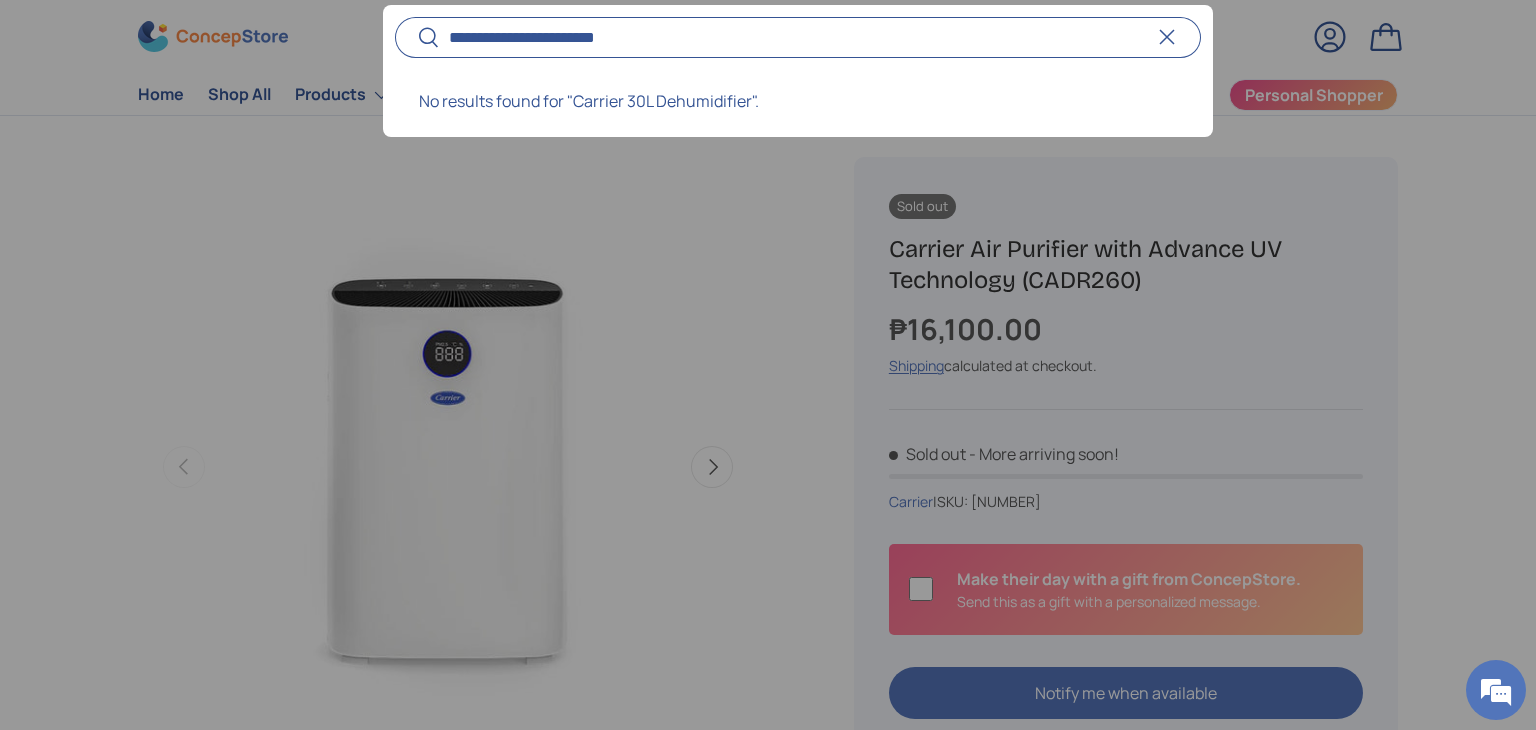 type on "**********" 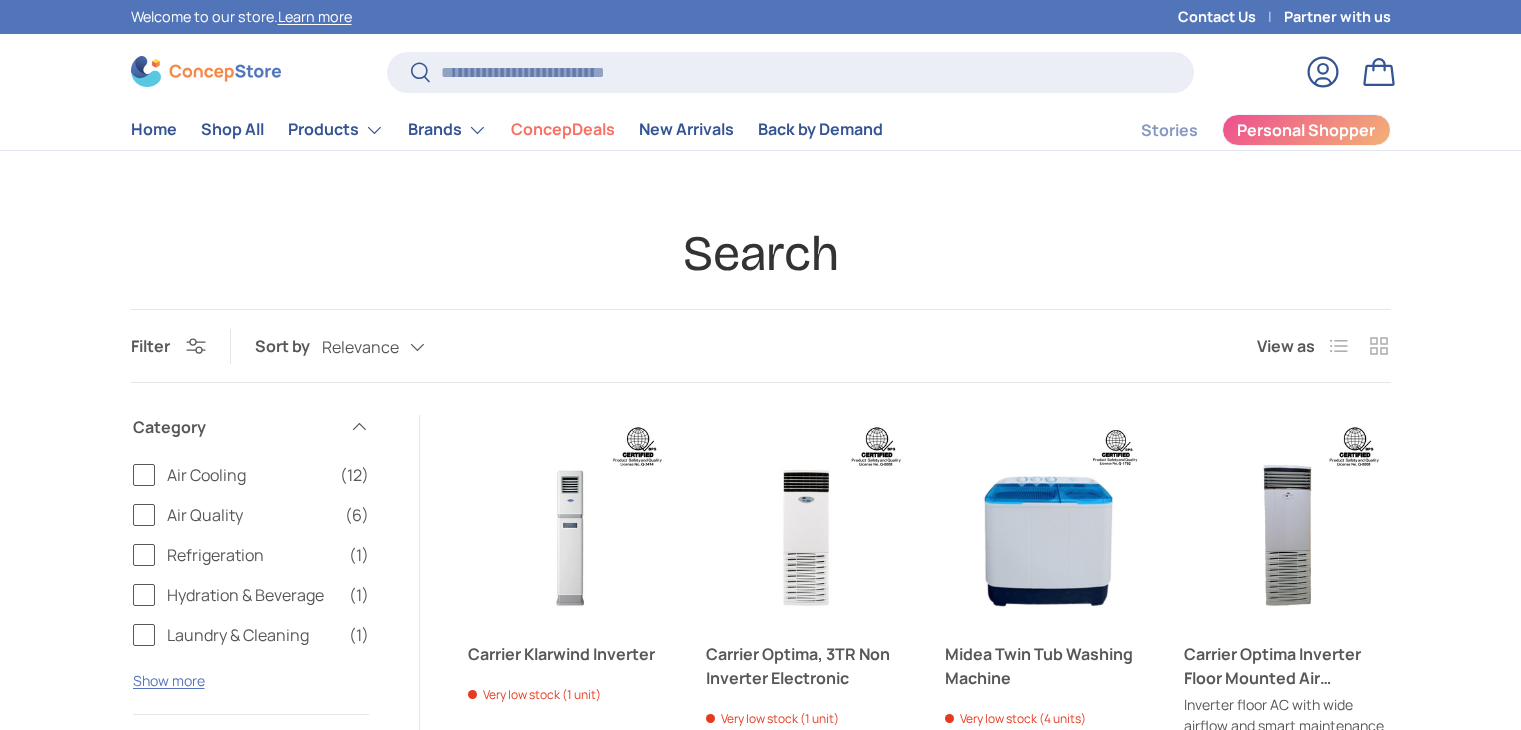 scroll, scrollTop: 0, scrollLeft: 0, axis: both 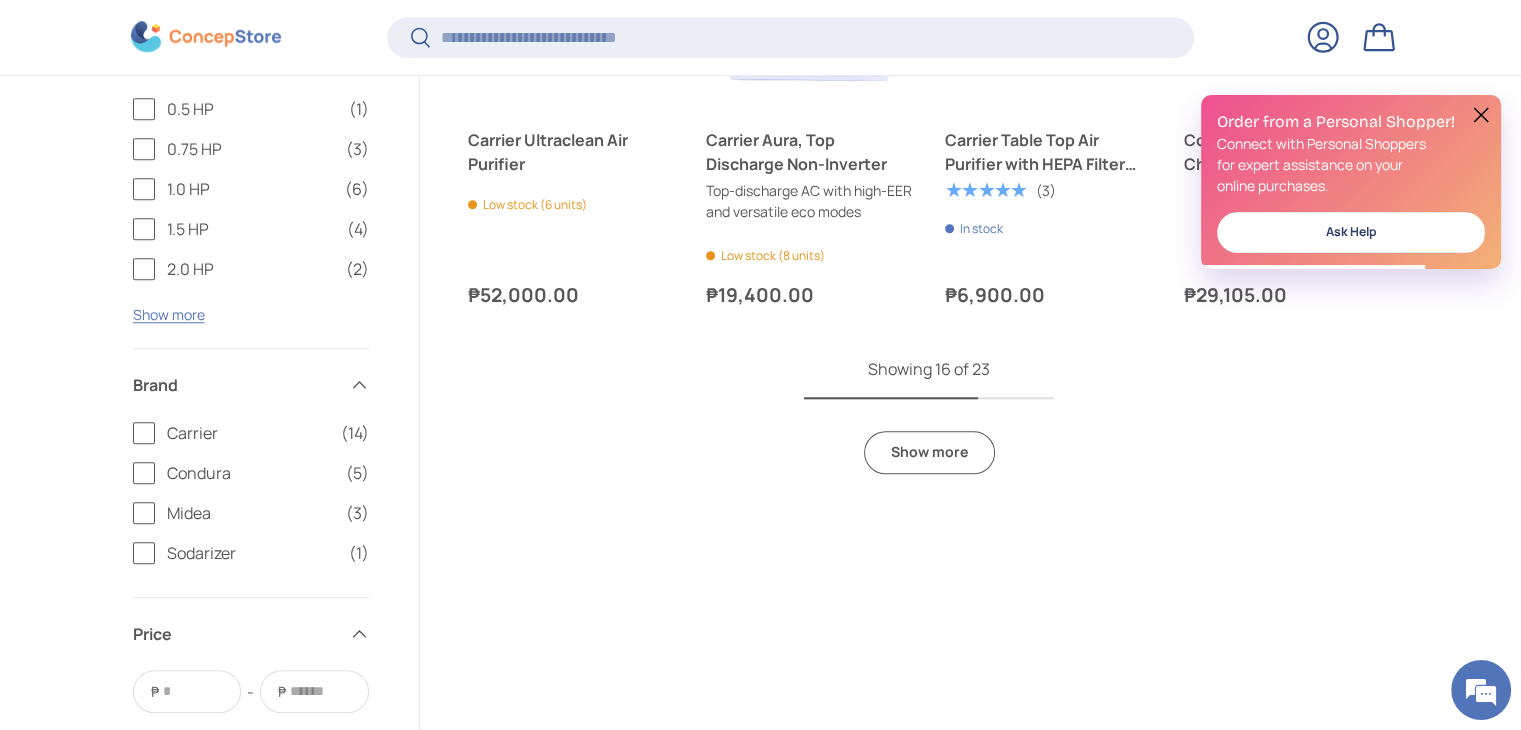 click on "Show more" at bounding box center (929, 452) 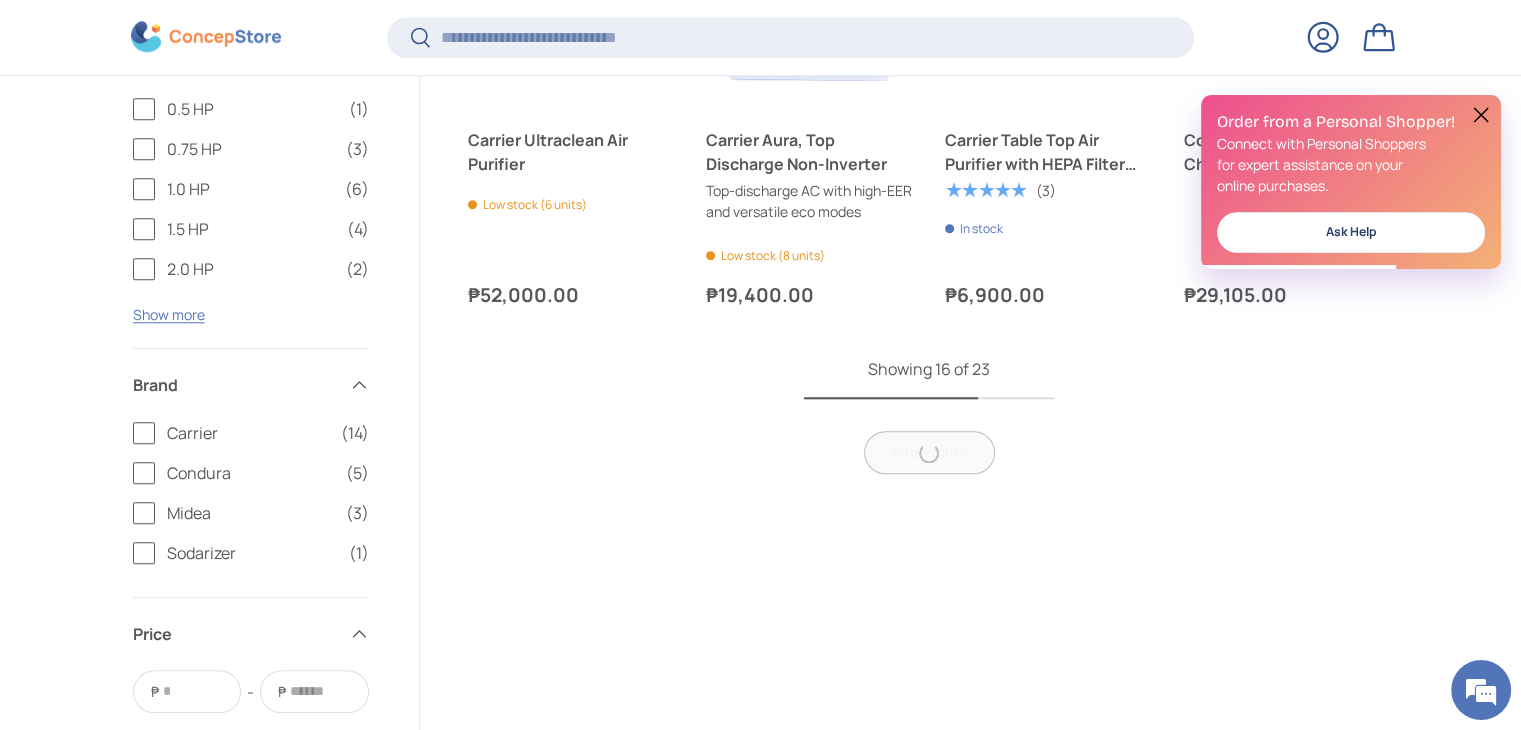 scroll, scrollTop: 0, scrollLeft: 0, axis: both 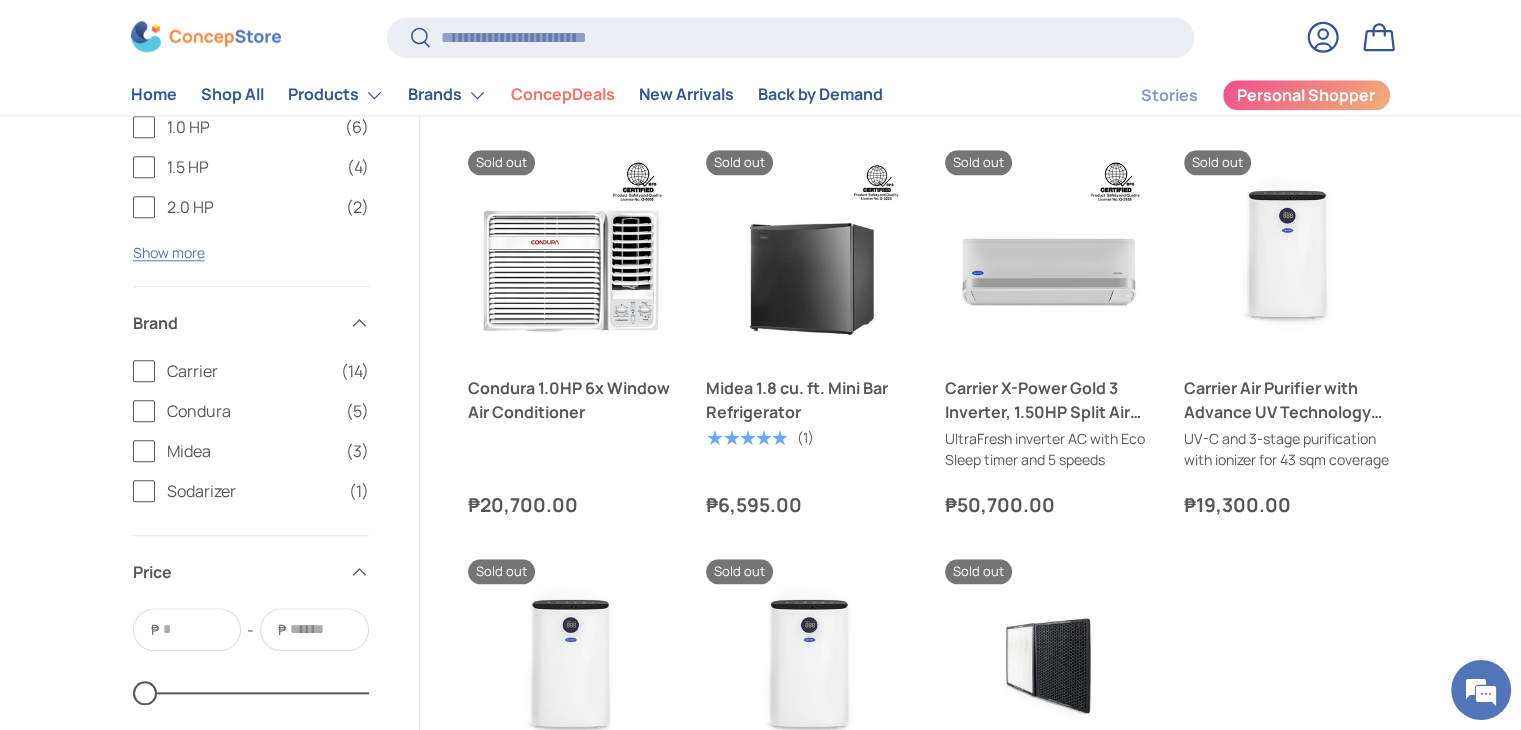 click on "Carrier" at bounding box center [248, 371] 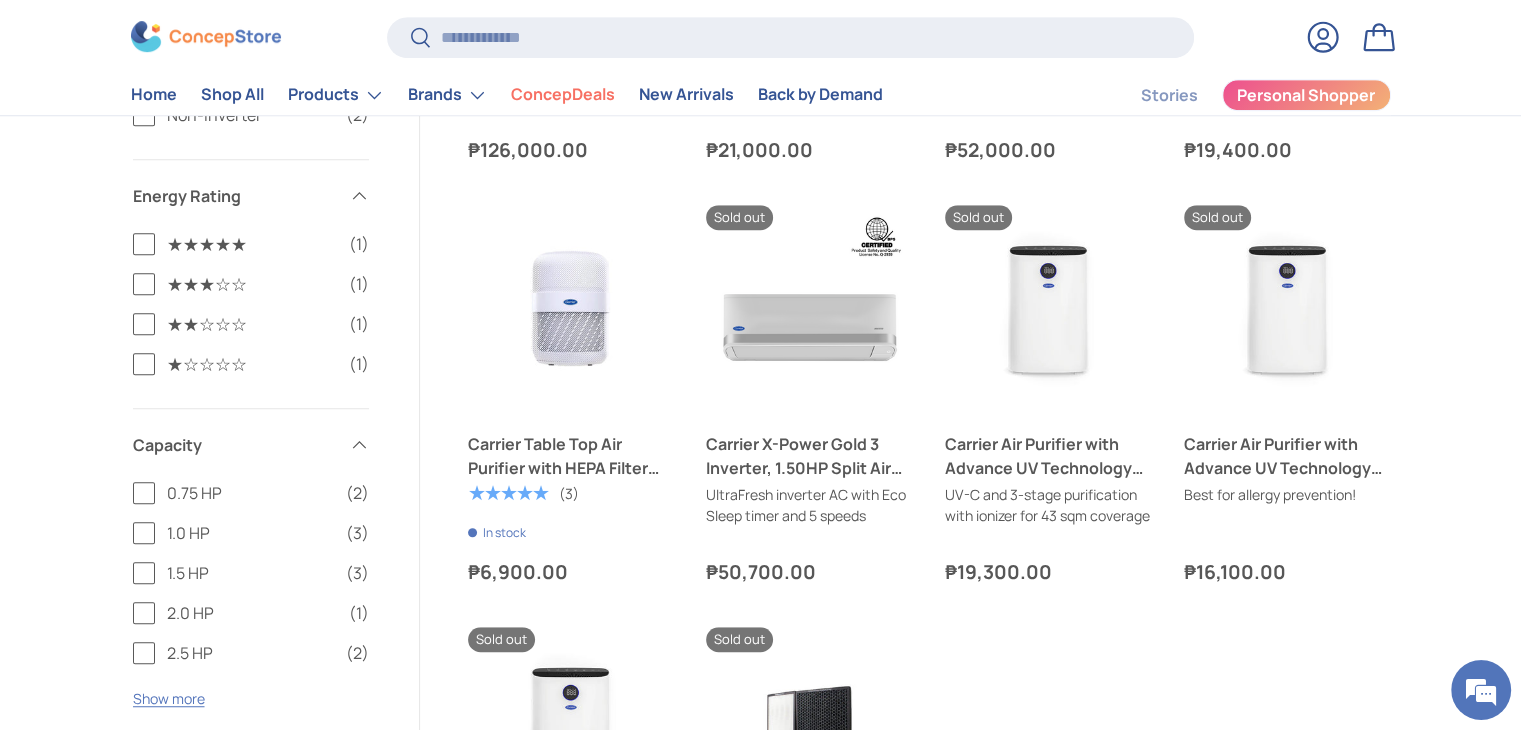 scroll, scrollTop: 1000, scrollLeft: 0, axis: vertical 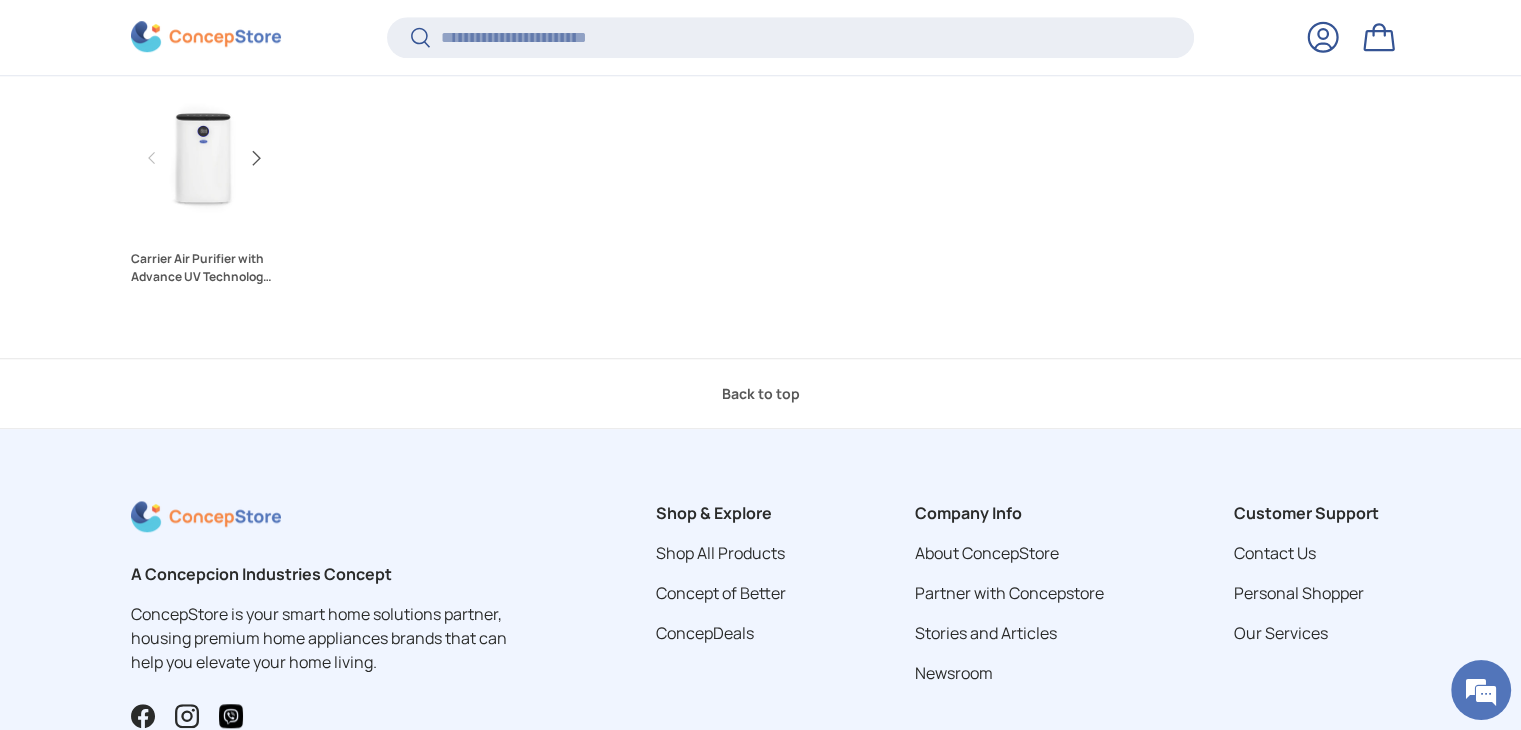click on "Next" at bounding box center [255, 158] 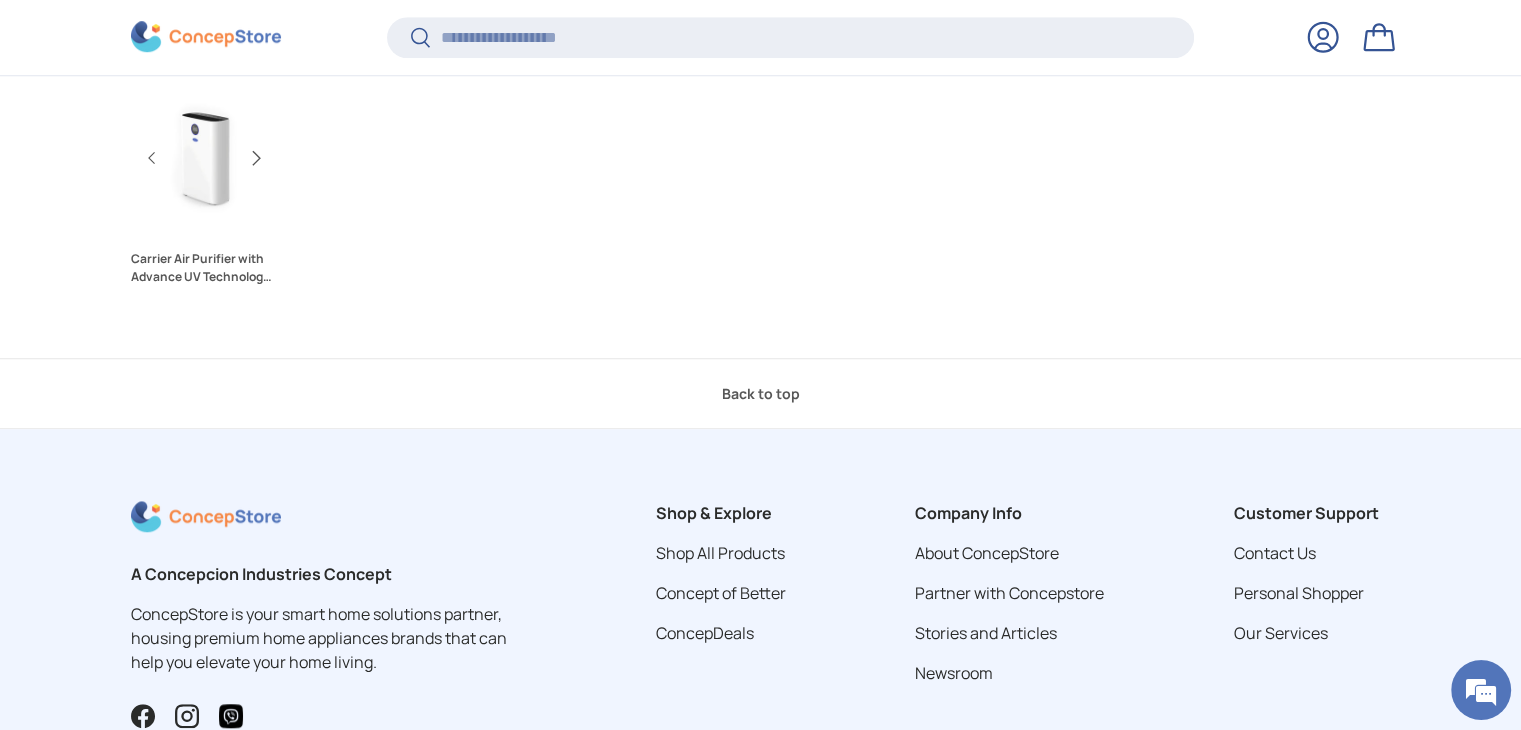 click on "Next" at bounding box center [255, 158] 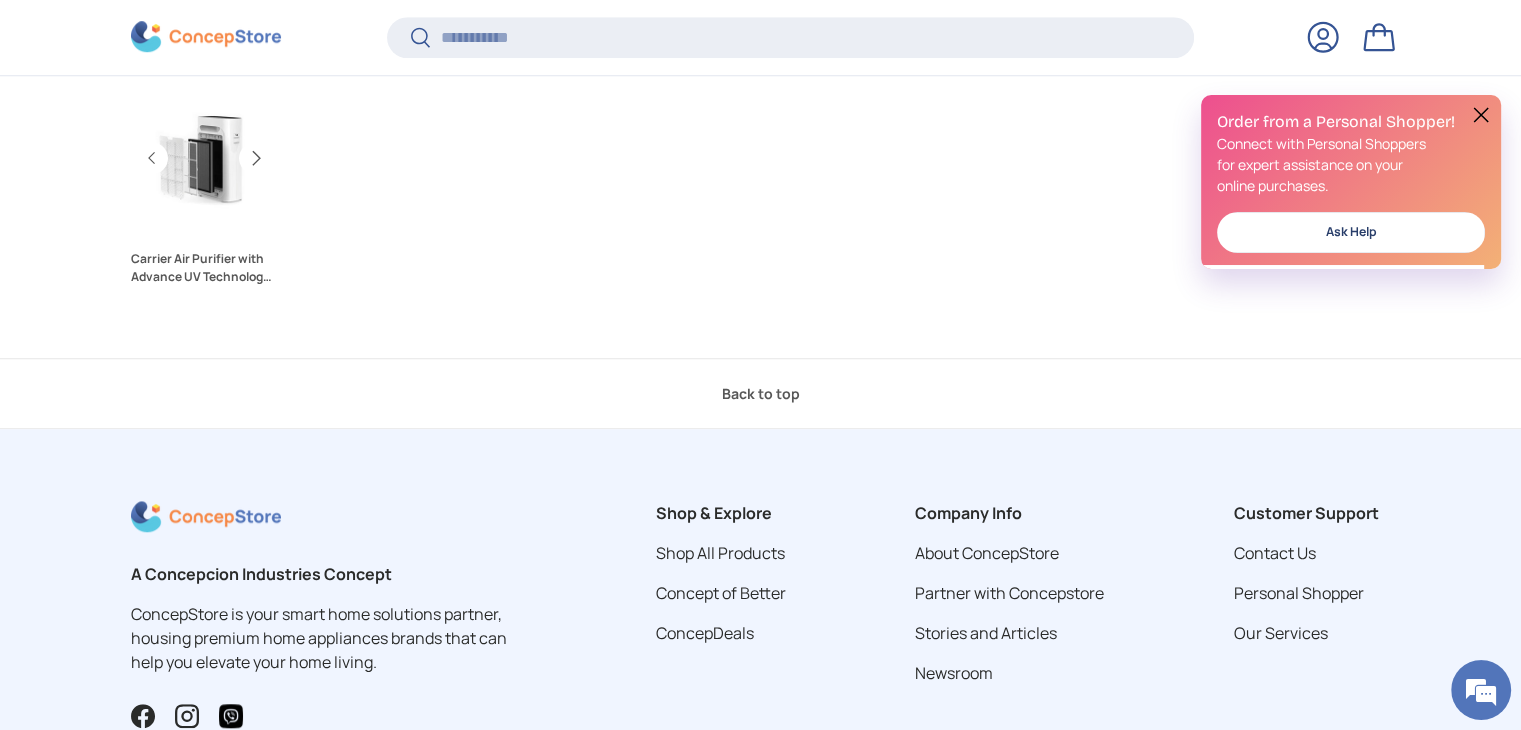 click on "Next" at bounding box center (255, 158) 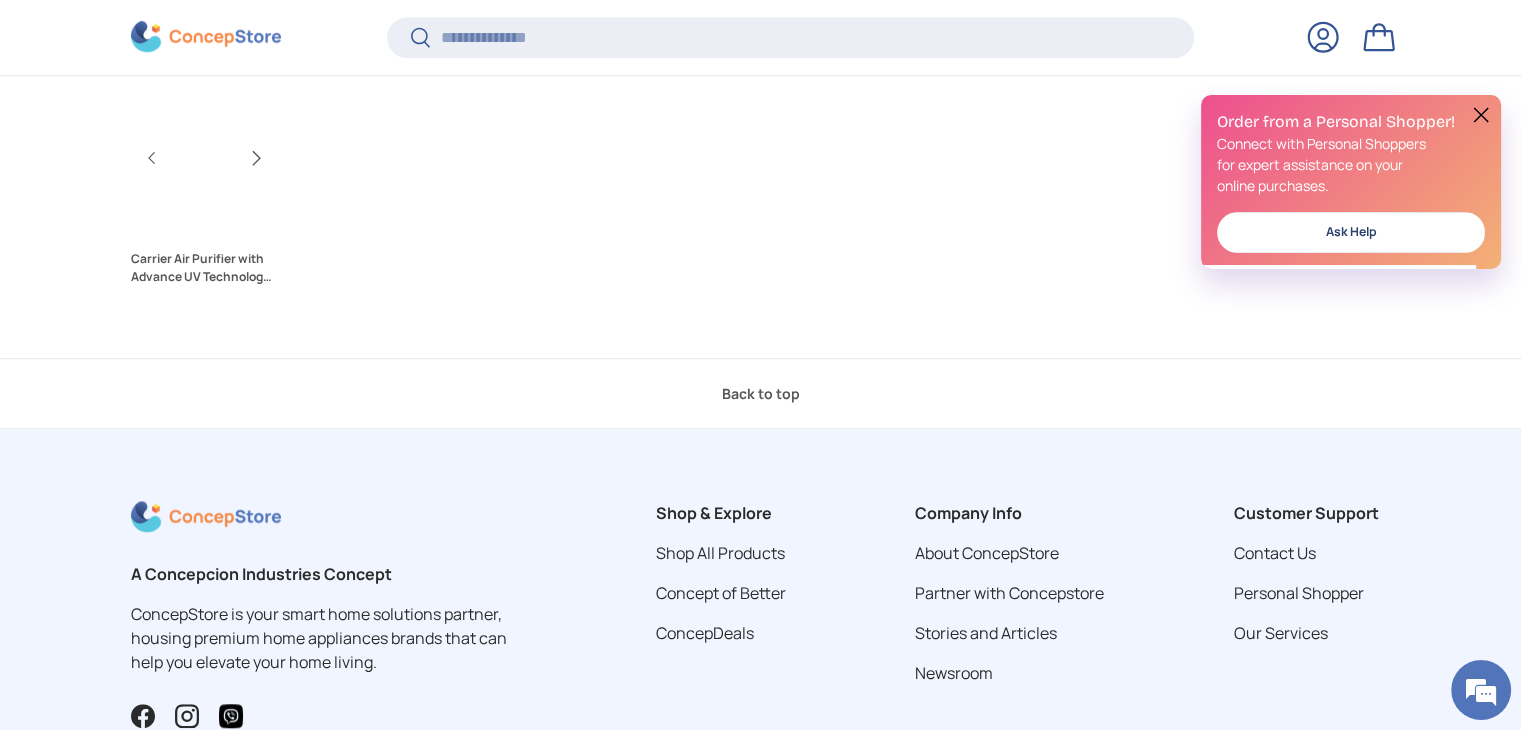scroll, scrollTop: 0, scrollLeft: 435, axis: horizontal 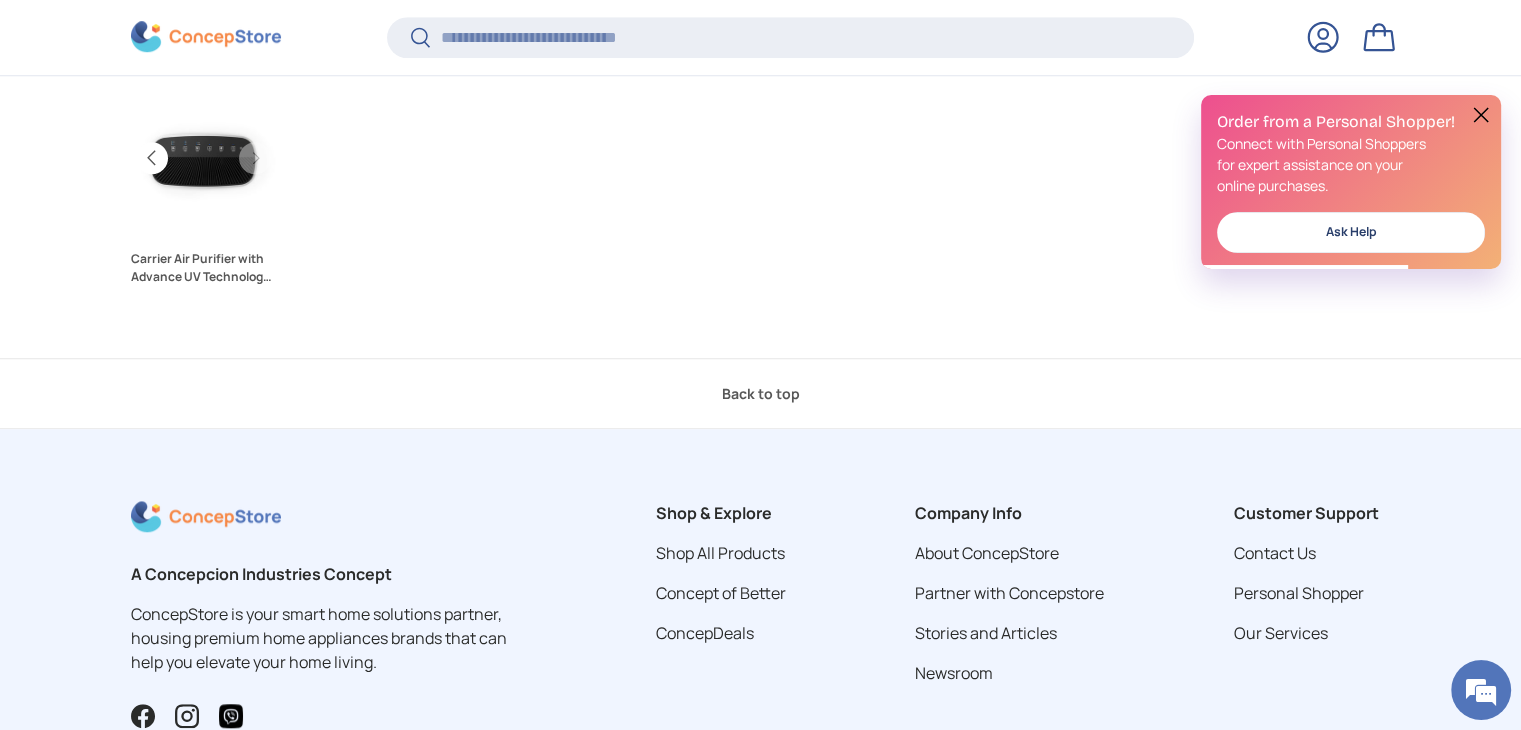 click on "Previous" at bounding box center [152, 158] 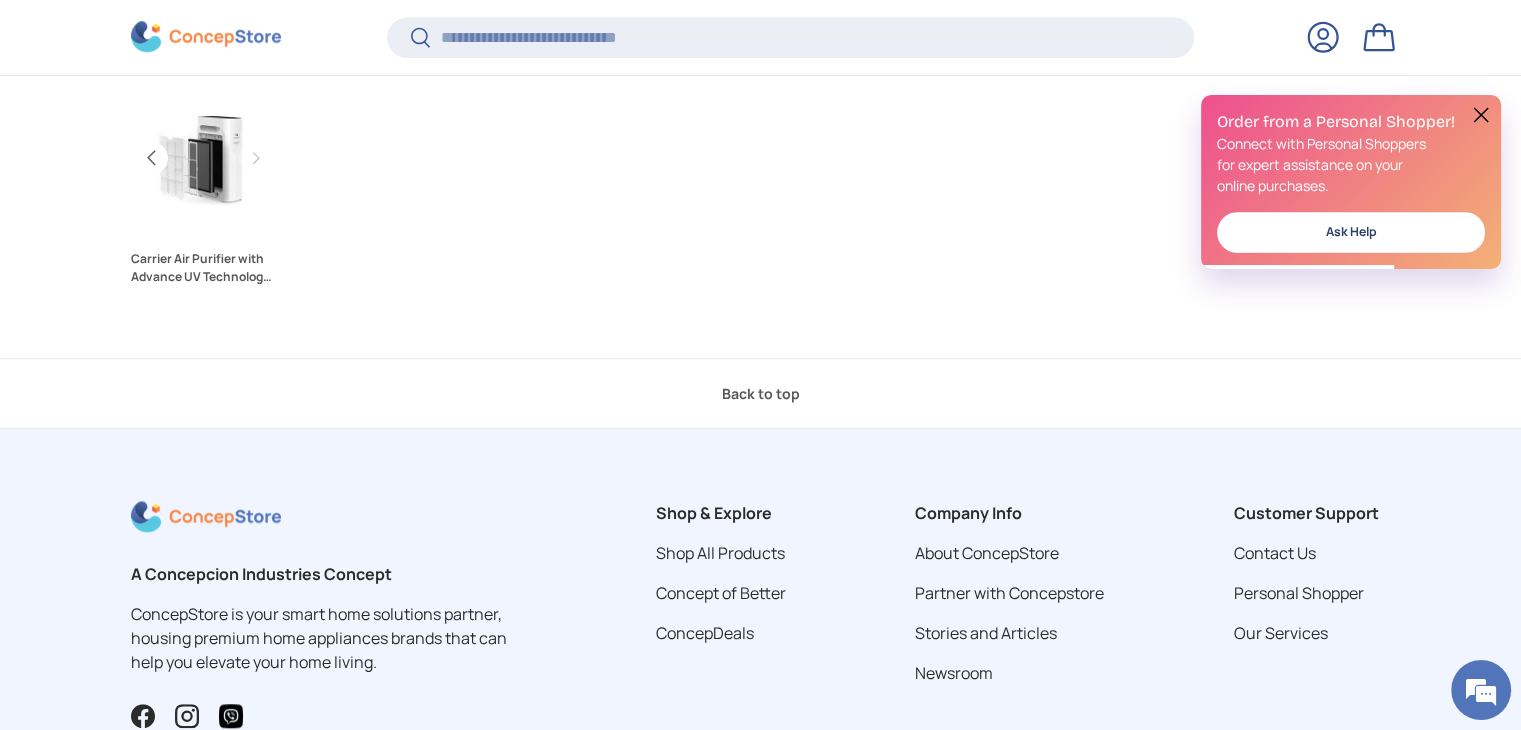 click on "Previous" at bounding box center [152, 158] 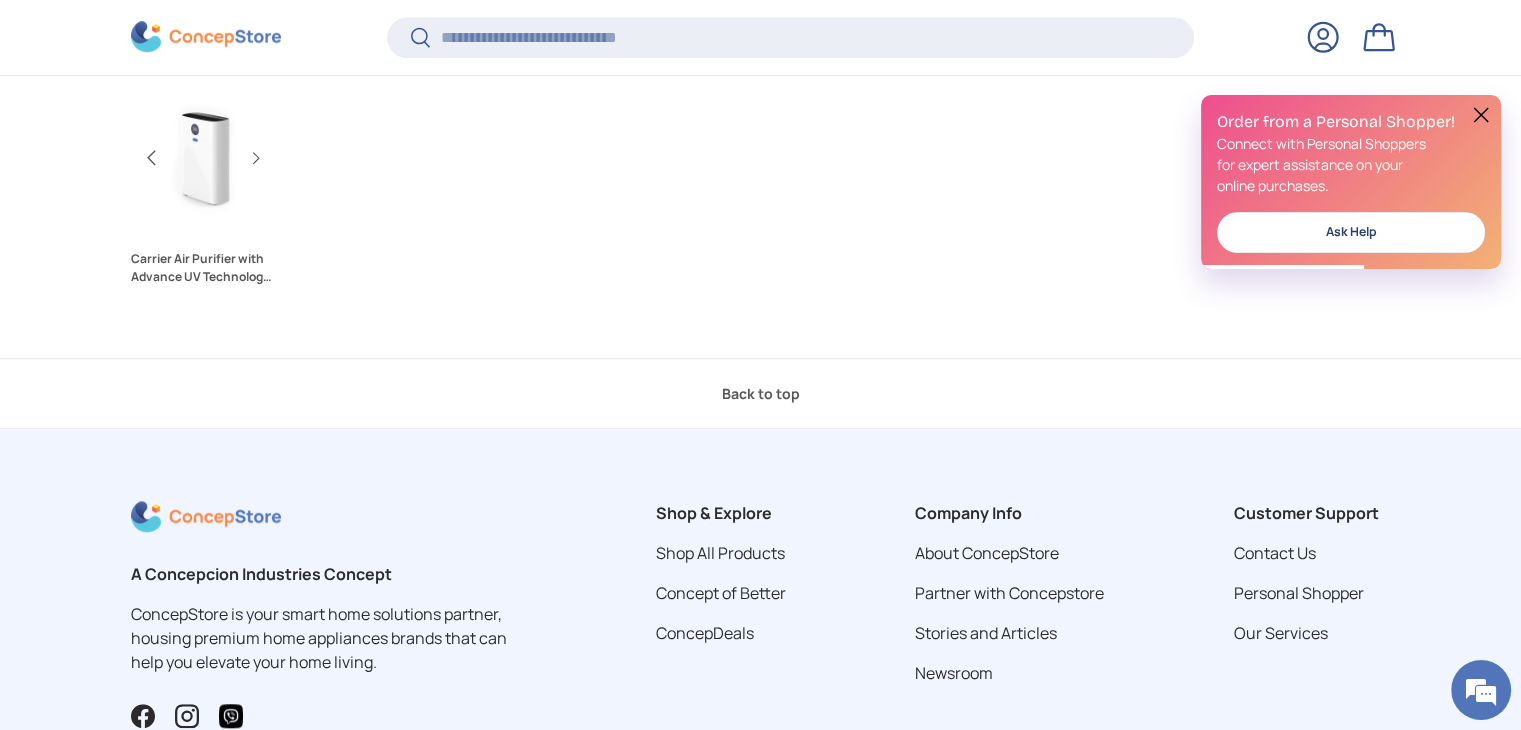 click on "Previous" at bounding box center (152, 158) 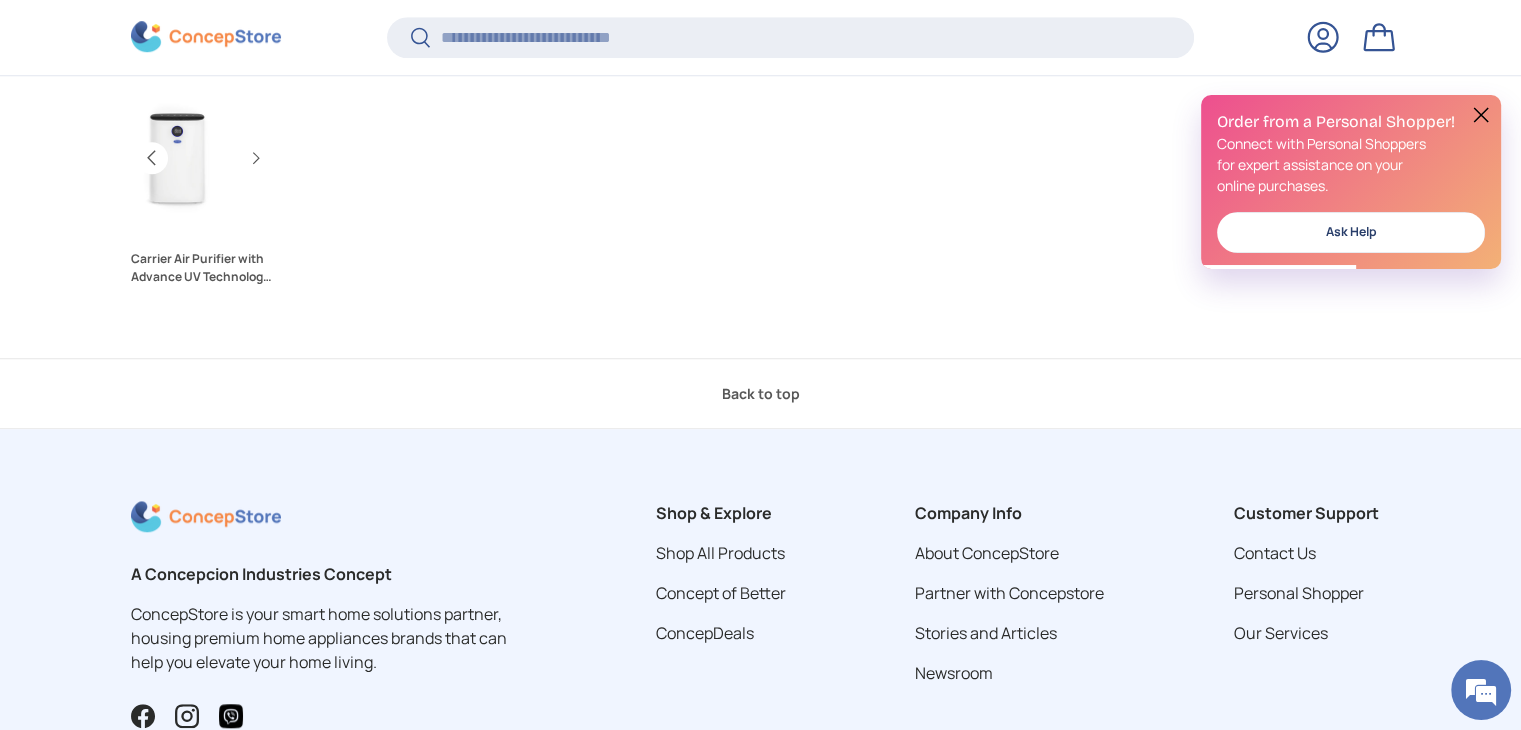 scroll, scrollTop: 0, scrollLeft: 0, axis: both 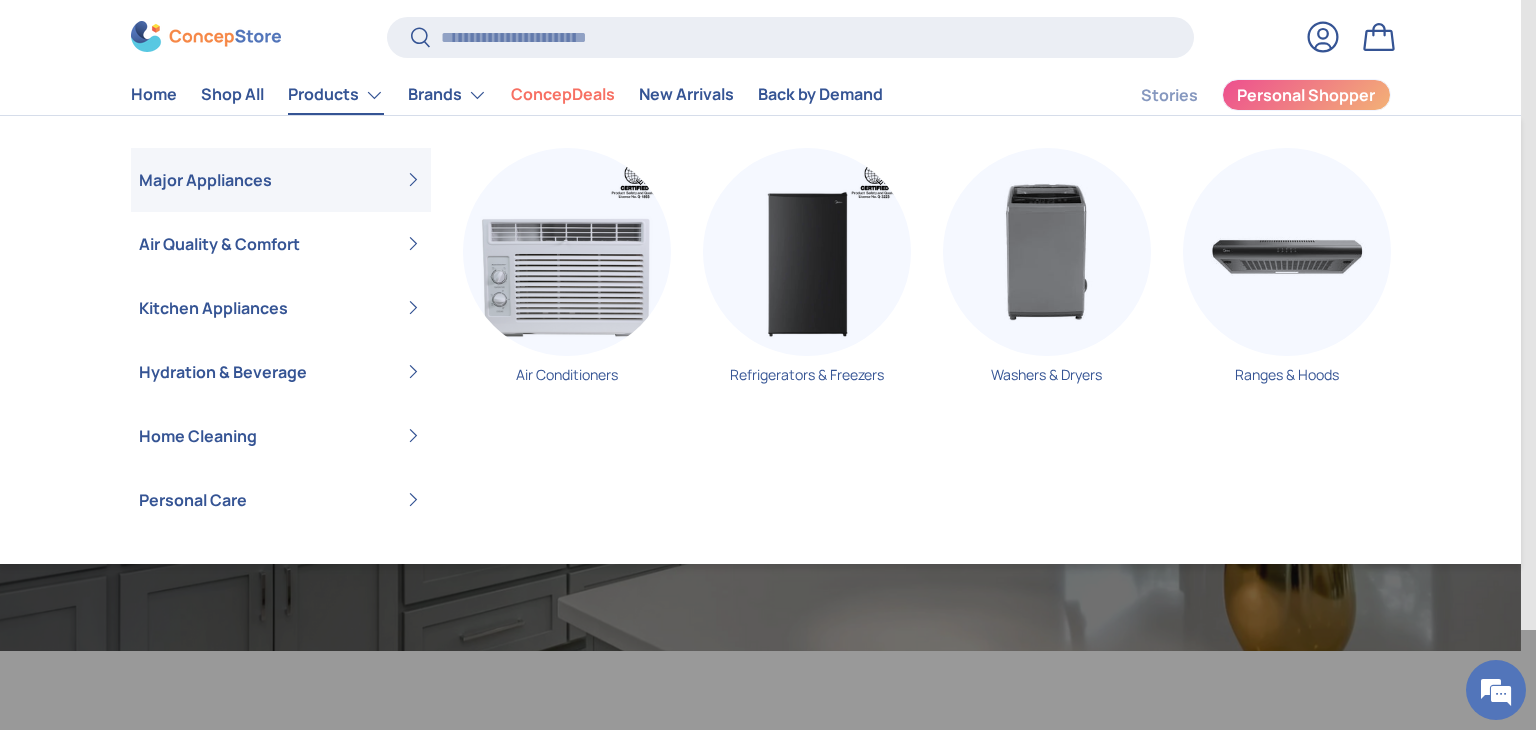 click on "Products" at bounding box center [336, 95] 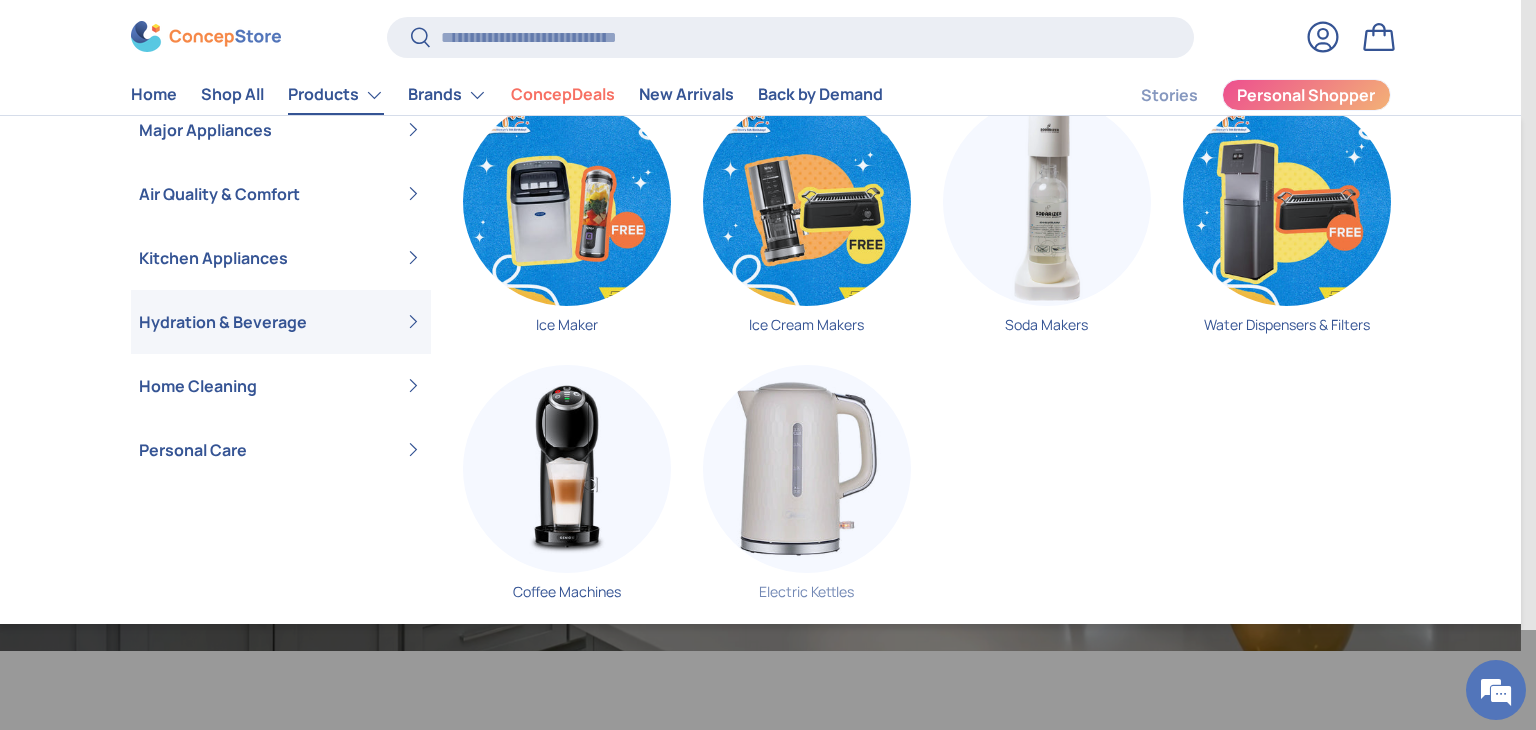 scroll, scrollTop: 0, scrollLeft: 0, axis: both 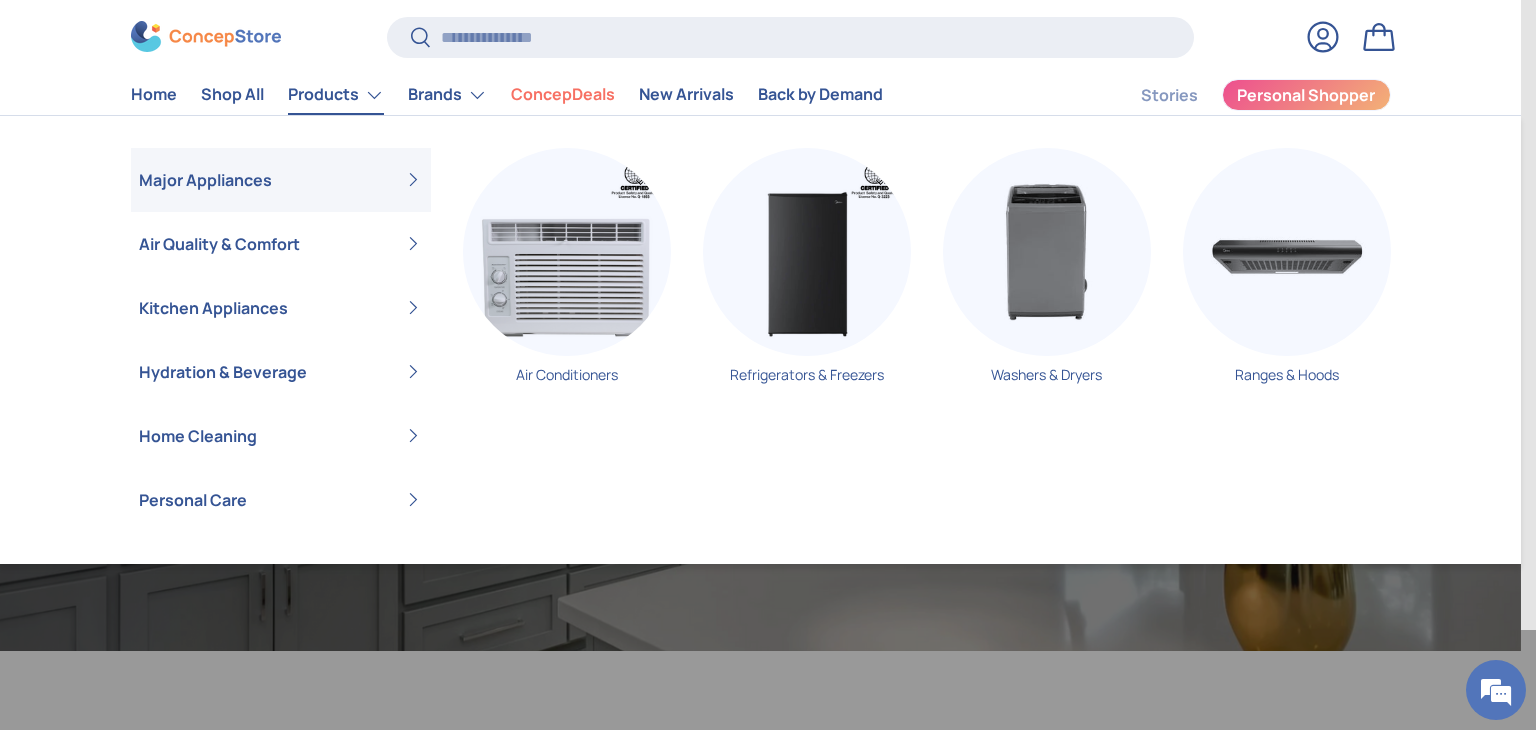 click on "Major Appliances" at bounding box center [281, 180] 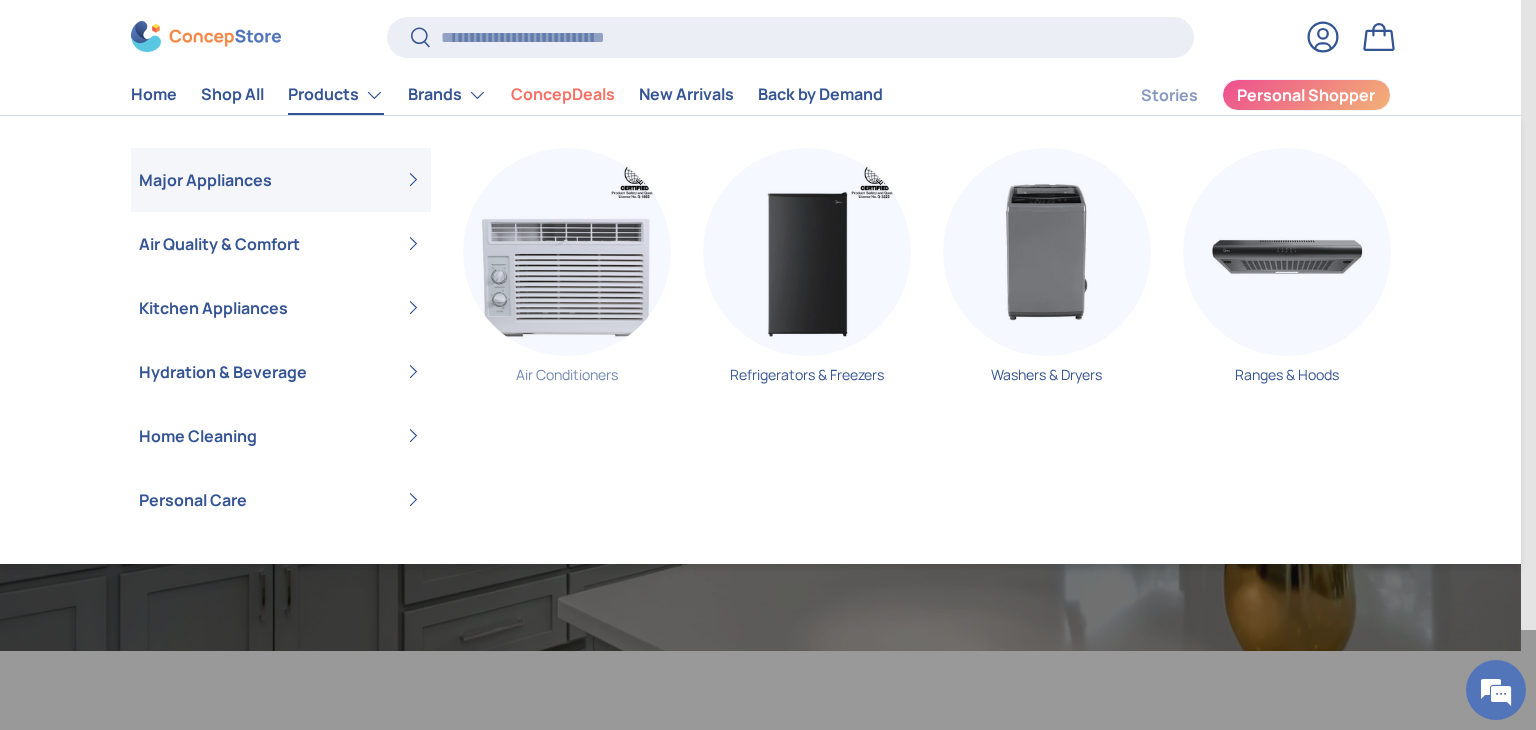 click on "Air Conditioners" at bounding box center [567, 273] 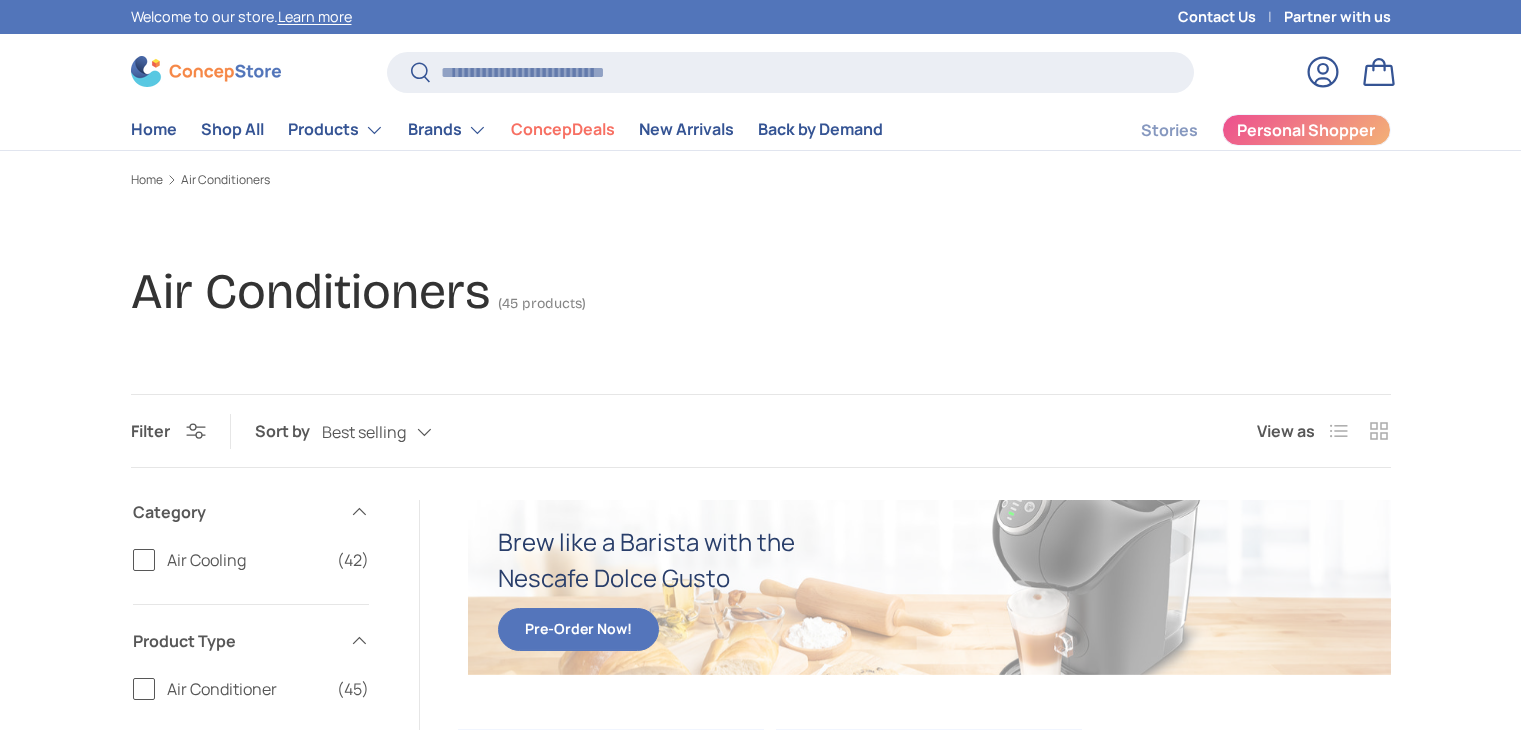 scroll, scrollTop: 150, scrollLeft: 0, axis: vertical 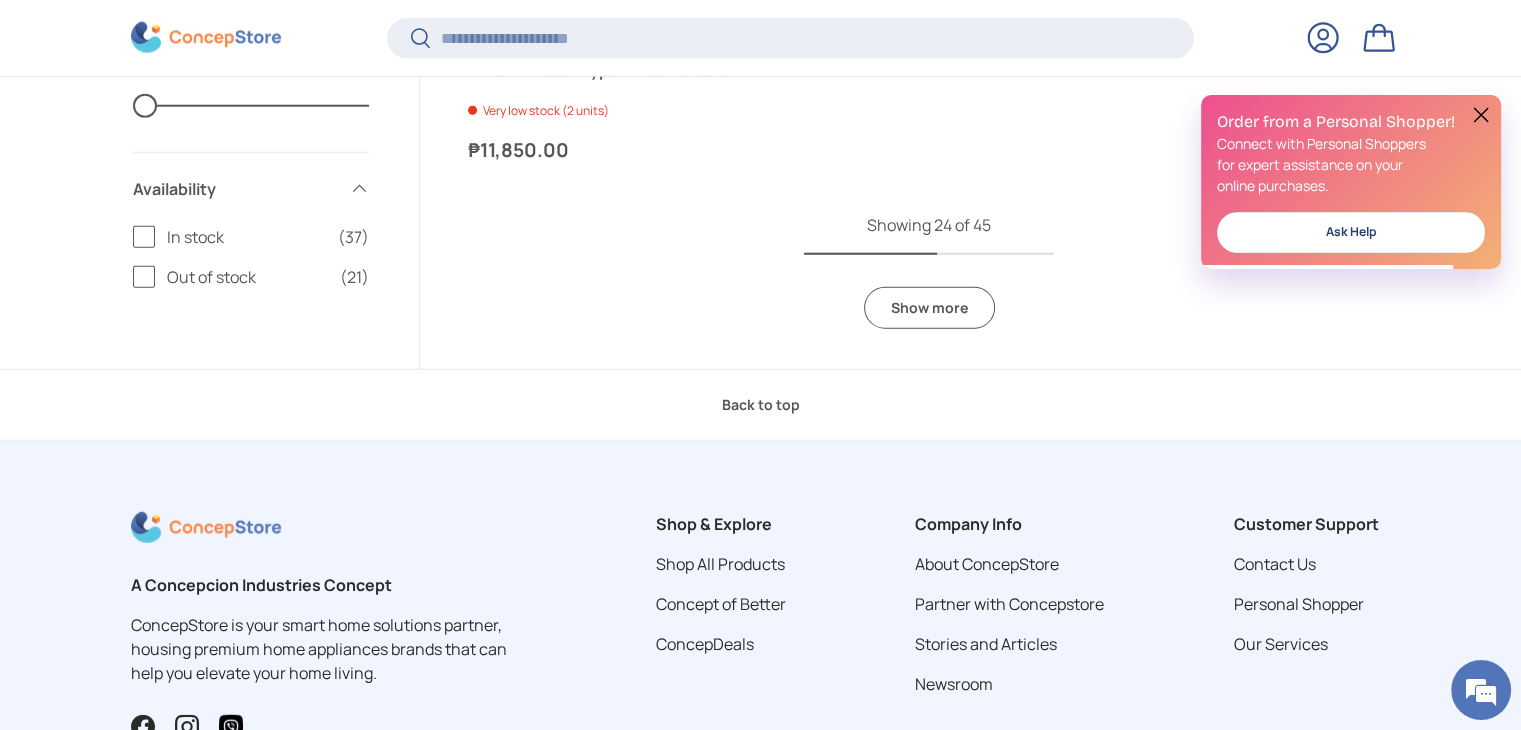 click on "Show more" at bounding box center (929, 308) 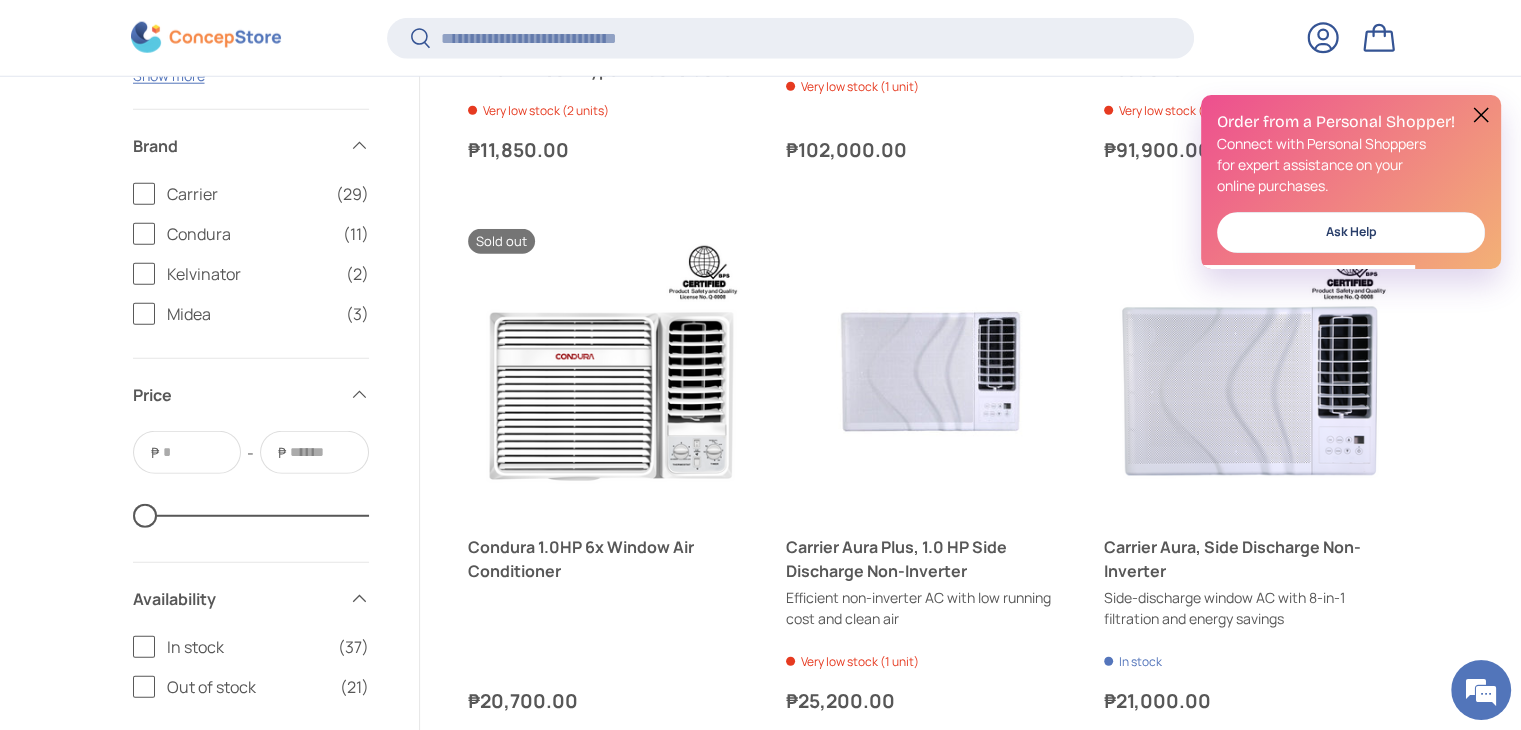 scroll, scrollTop: 0, scrollLeft: 0, axis: both 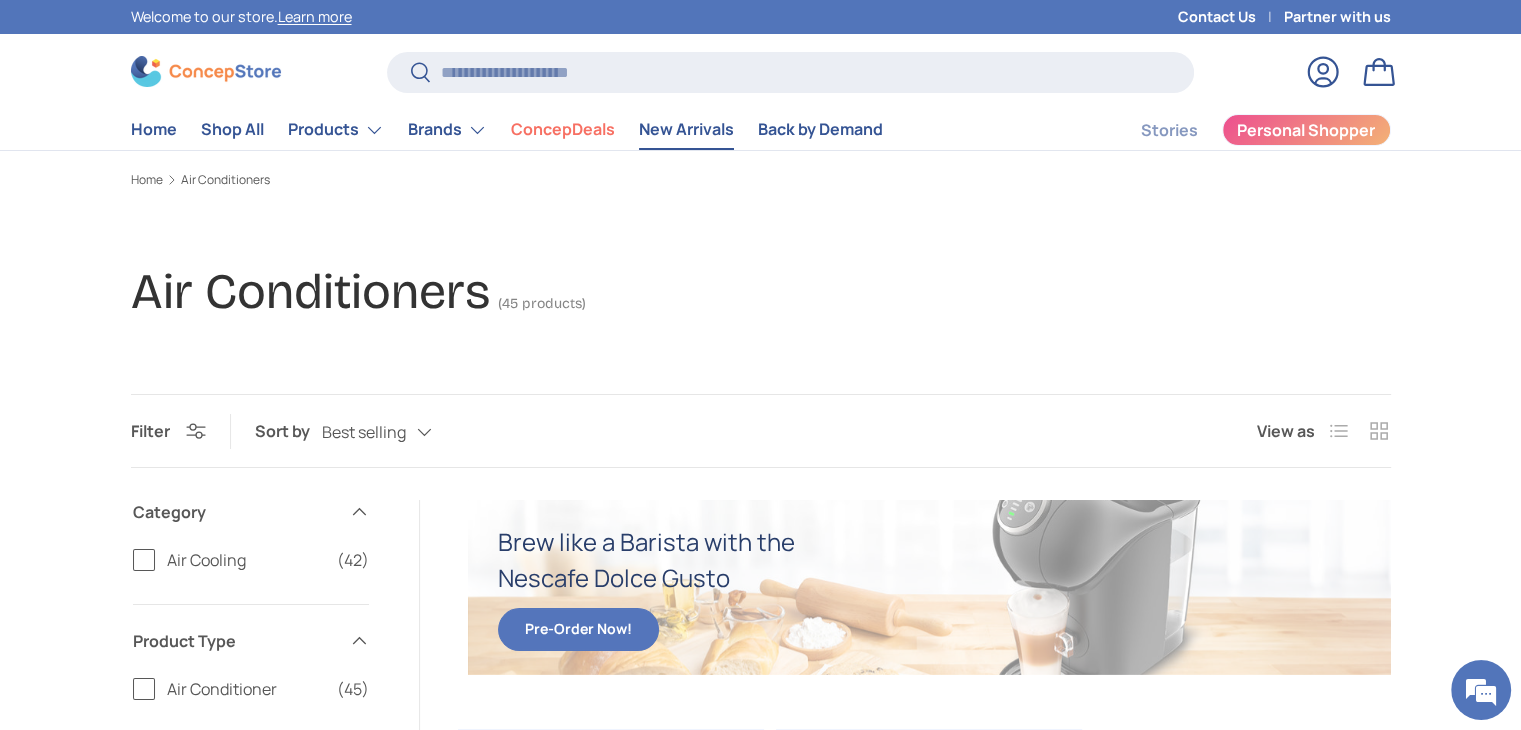 click on "New Arrivals" at bounding box center (686, 129) 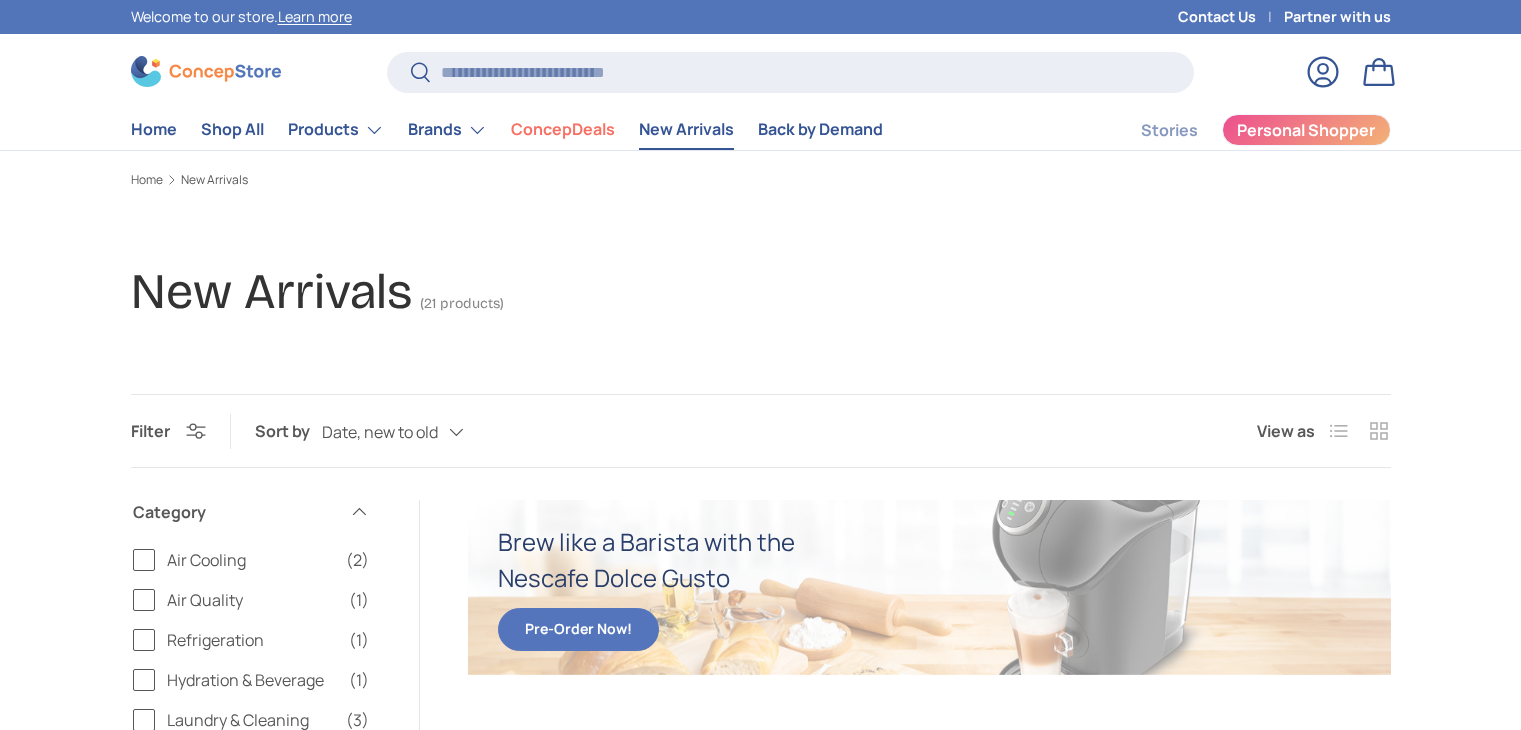 scroll, scrollTop: 0, scrollLeft: 0, axis: both 